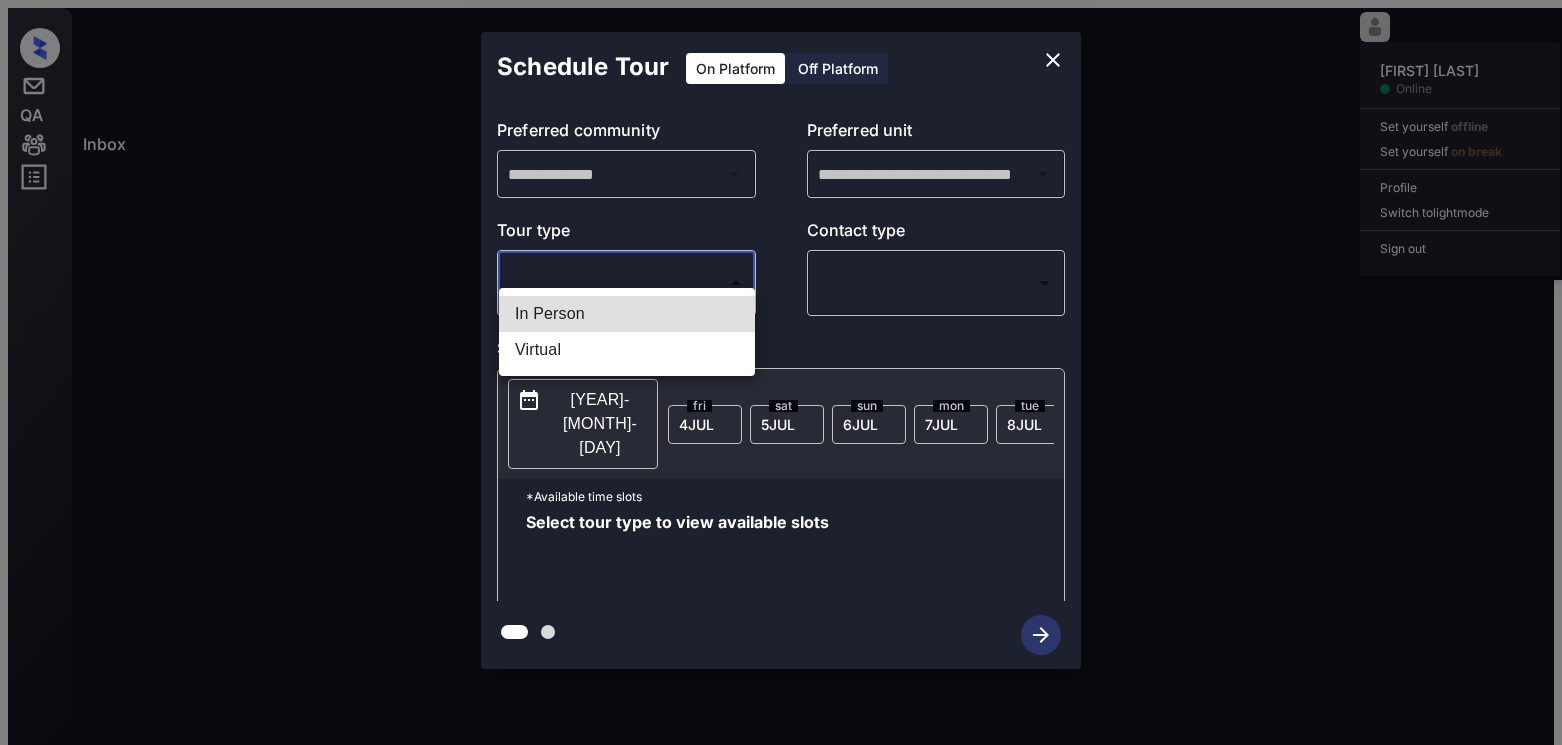 click on "Inbox [FIRST] [LAST] Online Set yourself   offline Set yourself   on break Profile Switch to  light  mode Sign out Contacted [MONTH]-04 [HOUR]:[MINUTE] [AM/PM]   [FIRST] [LAST] [BRAND NAME]  (RR Living) Contacted [MONTH]-04 [HOUR]:[MINUTE] [AM/PM]   [FIRST] [LAST] [BRAND NAME]  (Magnolia Capit...) Contacted Lost Lead Sentiment: Angry Upon sliding the acknowledgement:  Lead will move to lost stage. * ​ SMS and call option will be set to opt out. AFM will be turned off for the lead. [FIRST] New Message Agent Lead created via webhook in Inbound stage. [MONTH] 02, 2025 [HOUR]:[MINUTE] [AM/PM] A New Message Zuma Lead transferred to leasing agent: [FIRST] [MONTH] 02, 2025 [HOUR]:[MINUTE] [AM/PM]  Sync'd w  knock Z New Message Agent AFM Request sent to [FIRST]. [MONTH] 02, 2025 [HOUR]:[MINUTE] [AM/PM] A New Message Agent Notes Note: Structured Note:
Move In Date: 2025-08-01
[MONTH] 02, 2025 [HOUR]:[MINUTE] [AM/PM] A New Message [FIRST] Lead Details Updated
Move In Date:  1-8-2025
[MONTH] 02, 2025 [HOUR]:[MINUTE] [AM/PM] K New Message [FIRST] From:   [EMAIL] To:   [EMAIL] Hi [FIRST]," at bounding box center [781, 380] 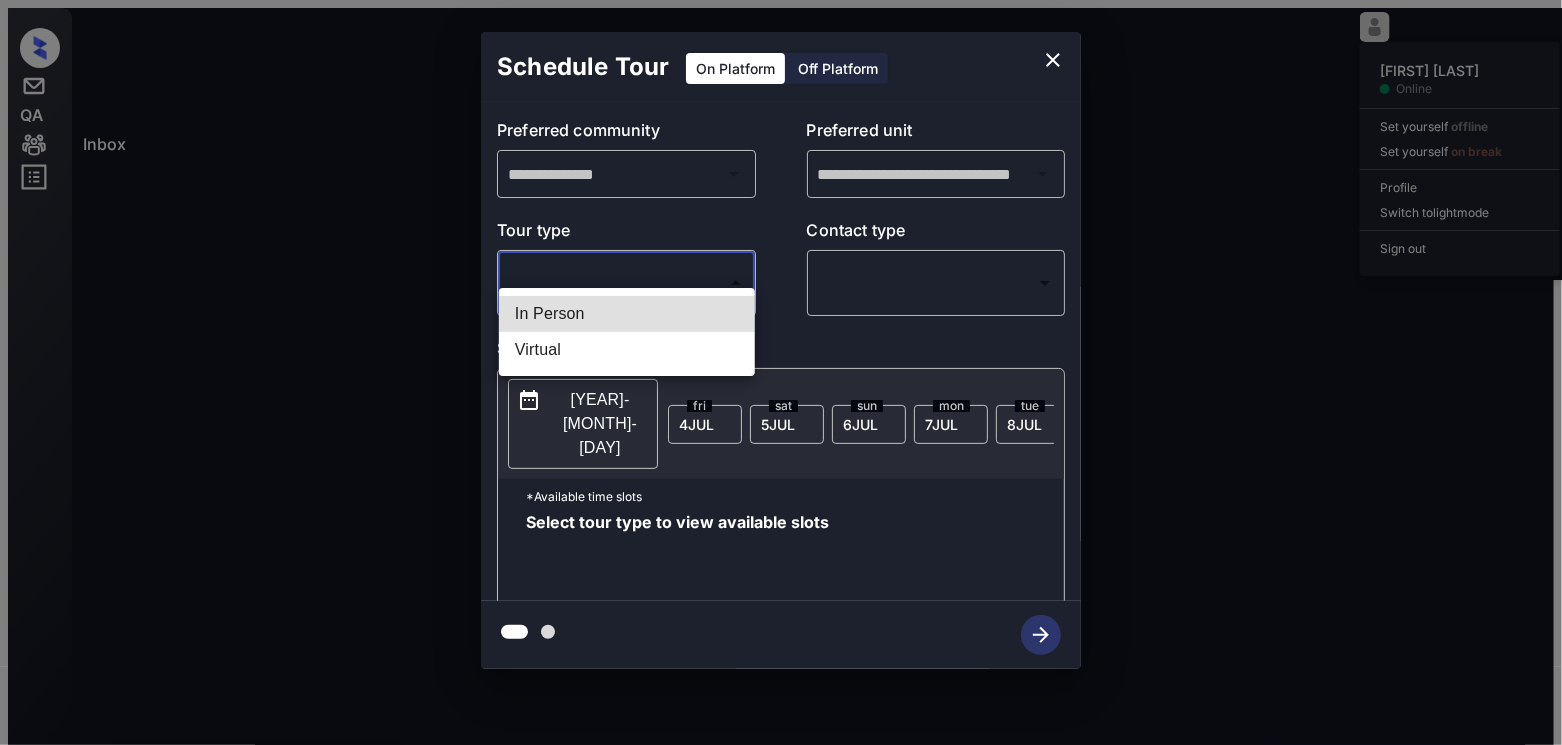scroll, scrollTop: 9470, scrollLeft: 0, axis: vertical 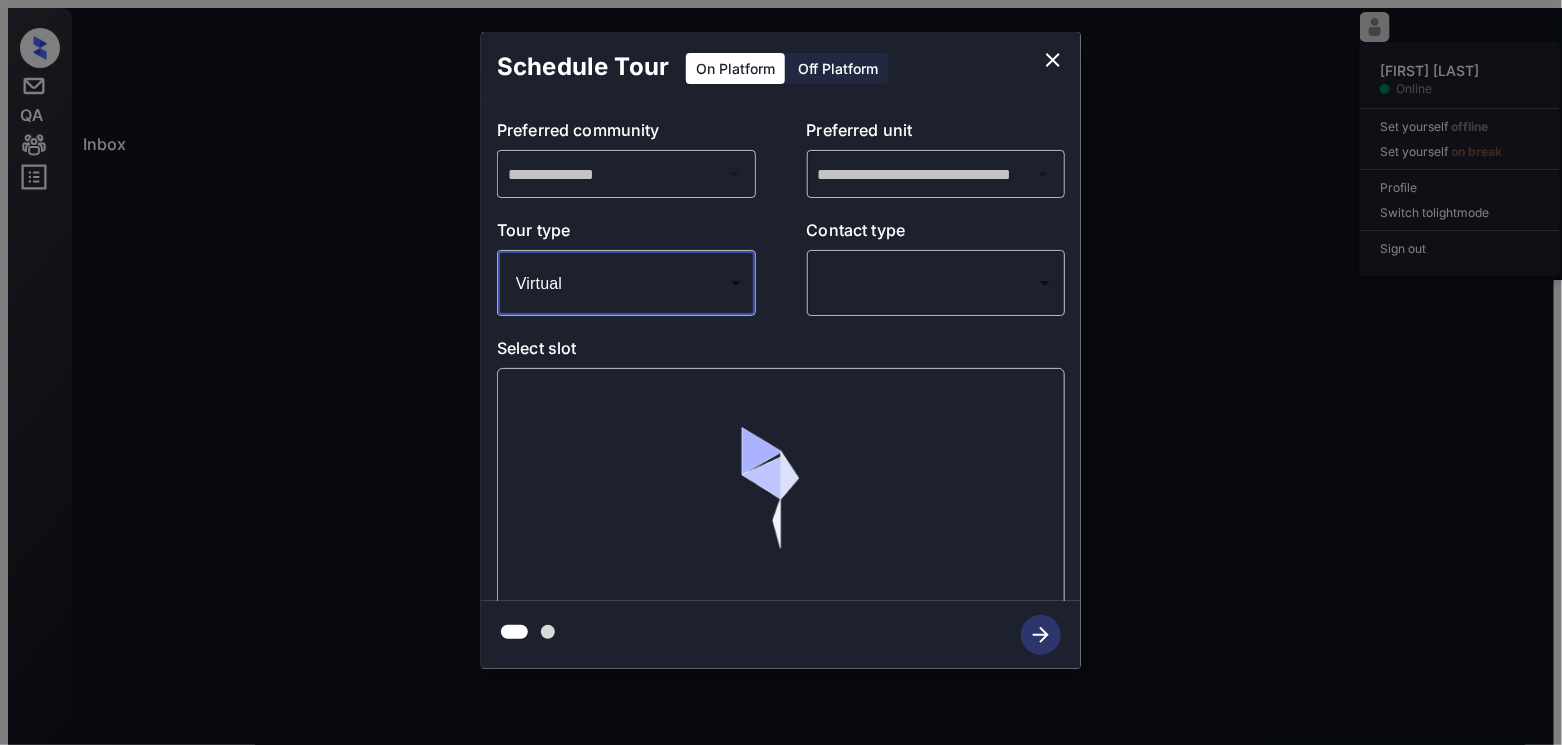 click on "Inbox [FIRST] [LAST] Online Set yourself   offline Set yourself   on break Profile Switch to  light  mode Sign out Contacted [MONTH]-04 [HOUR]:[MINUTE] [AM/PM]   [FIRST] [LAST] [BRAND NAME]  (RR Living) Contacted [MONTH]-04 [HOUR]:[MINUTE] [AM/PM]   [FIRST] [LAST] [BRAND NAME]  (Magnolia Capit...) Contacted Lost Lead Sentiment: Angry Upon sliding the acknowledgement:  Lead will move to lost stage. * ​ SMS and call option will be set to opt out. AFM will be turned off for the lead. [FIRST] New Message Agent Lead created via webhook in Inbound stage. [MONTH] 02, 2025 [HOUR]:[MINUTE] [AM/PM] A New Message Zuma Lead transferred to leasing agent: [FIRST] [MONTH] 02, 2025 [HOUR]:[MINUTE] [AM/PM]  Sync'd w  knock Z New Message Agent AFM Request sent to [FIRST]. [MONTH] 02, 2025 [HOUR]:[MINUTE] [AM/PM] A New Message Agent Notes Note: Structured Note:
Move In Date: 2025-08-01
[MONTH] 02, 2025 [HOUR]:[MINUTE] [AM/PM] A New Message [FIRST] Lead Details Updated
Move In Date:  1-8-2025
[MONTH] 02, 2025 [HOUR]:[MINUTE] [AM/PM] K New Message [FIRST] From:   [EMAIL] To:   [EMAIL] Hi [FIRST]," at bounding box center (781, 380) 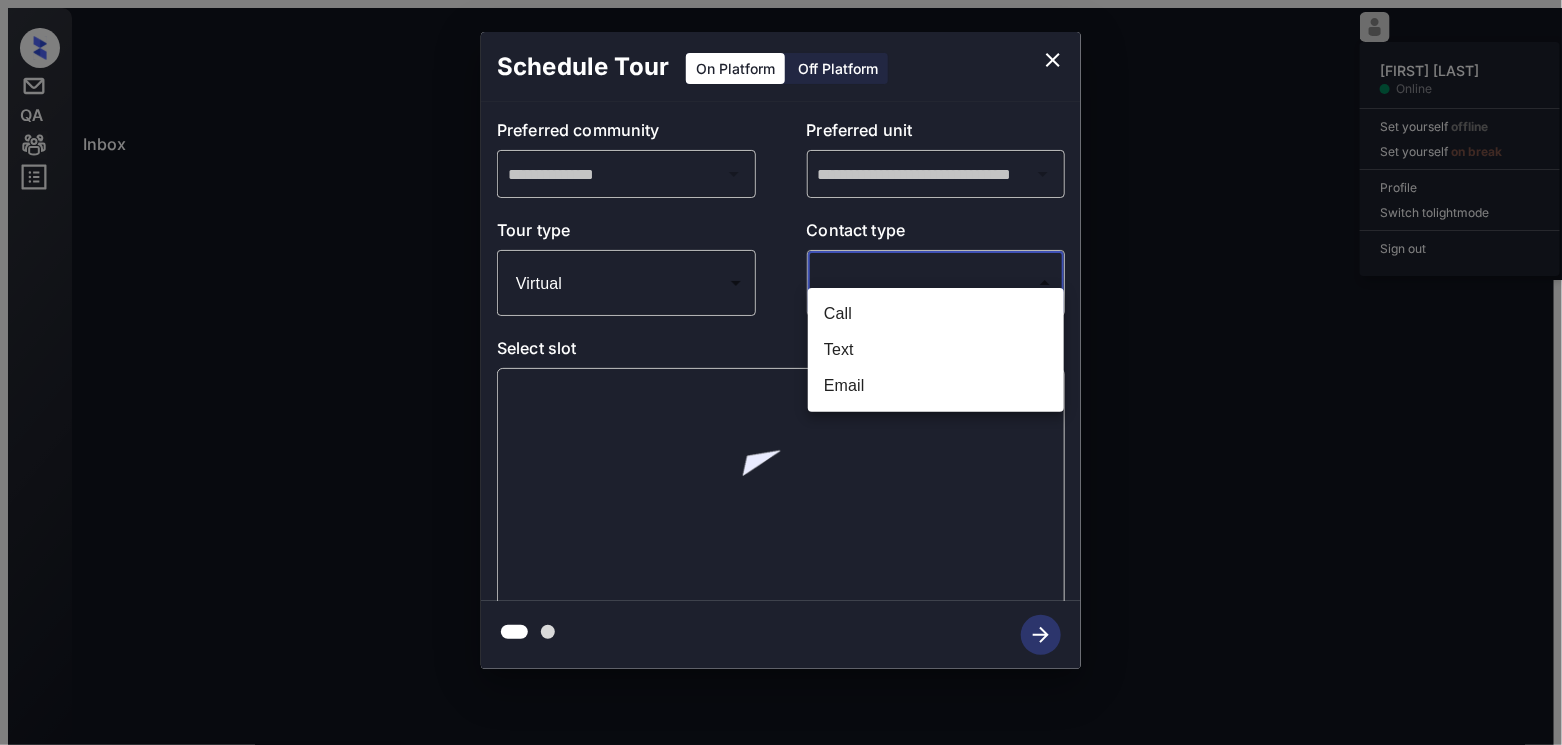 click on "Text" at bounding box center [936, 350] 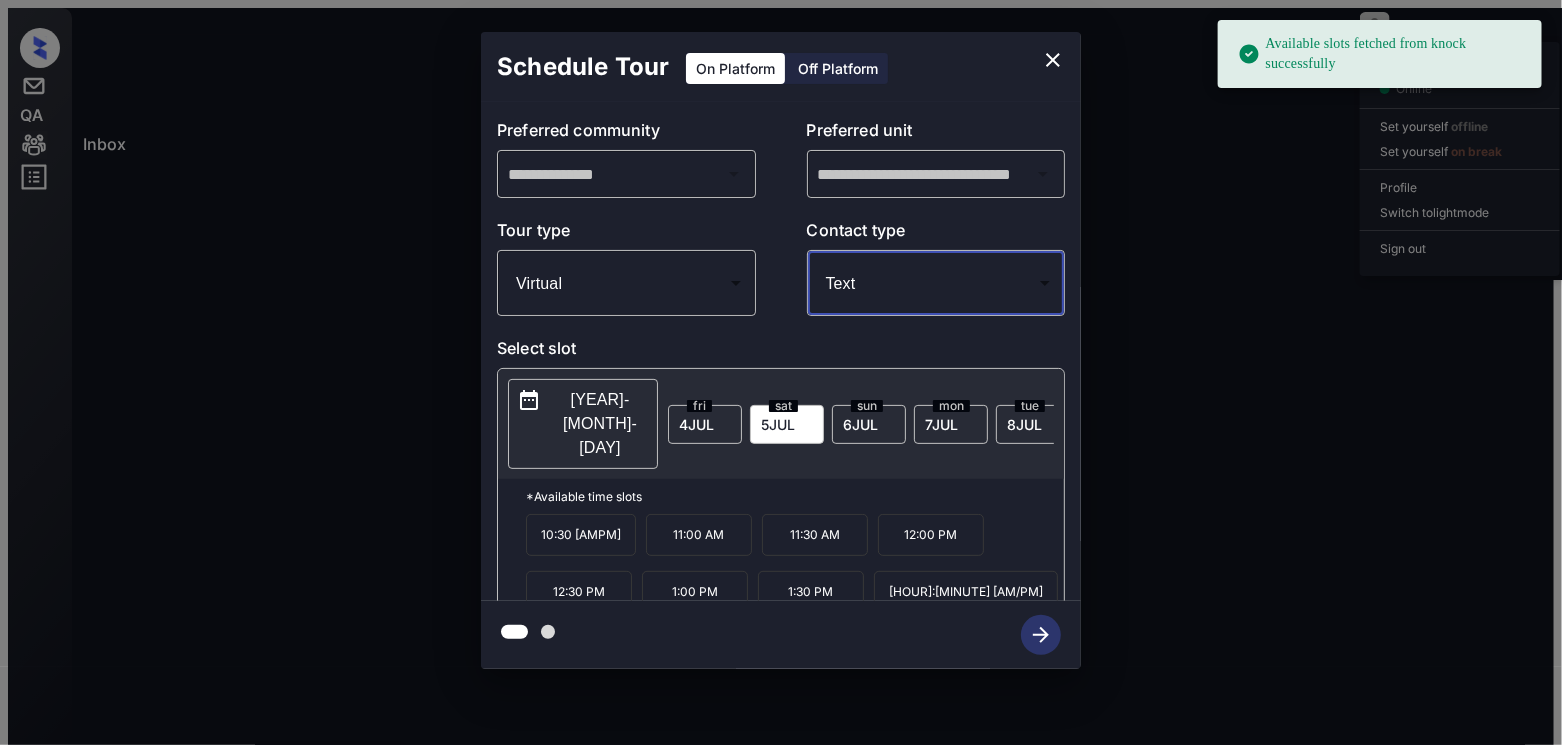 click on "11:00 AM" at bounding box center [699, 535] 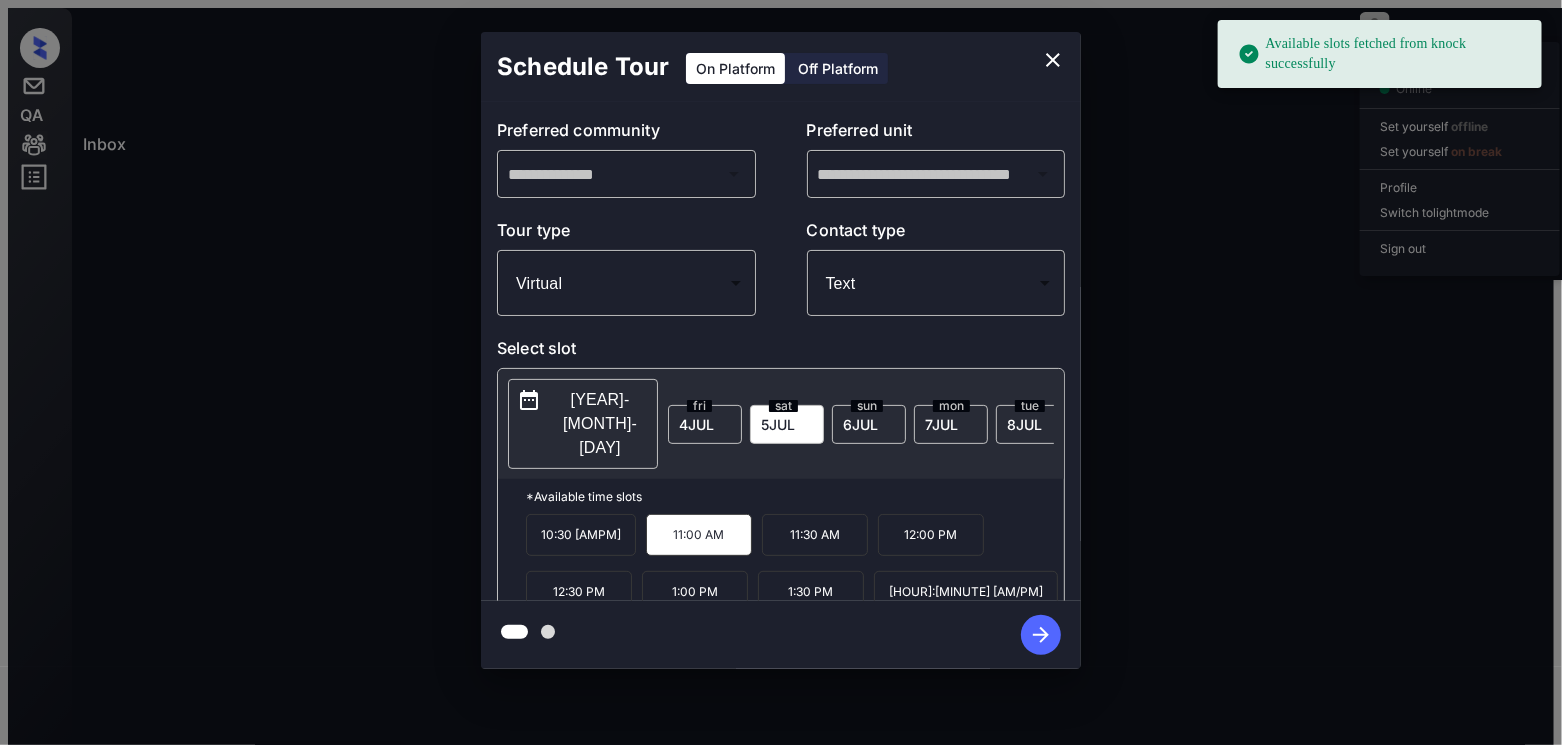click at bounding box center [1041, 635] 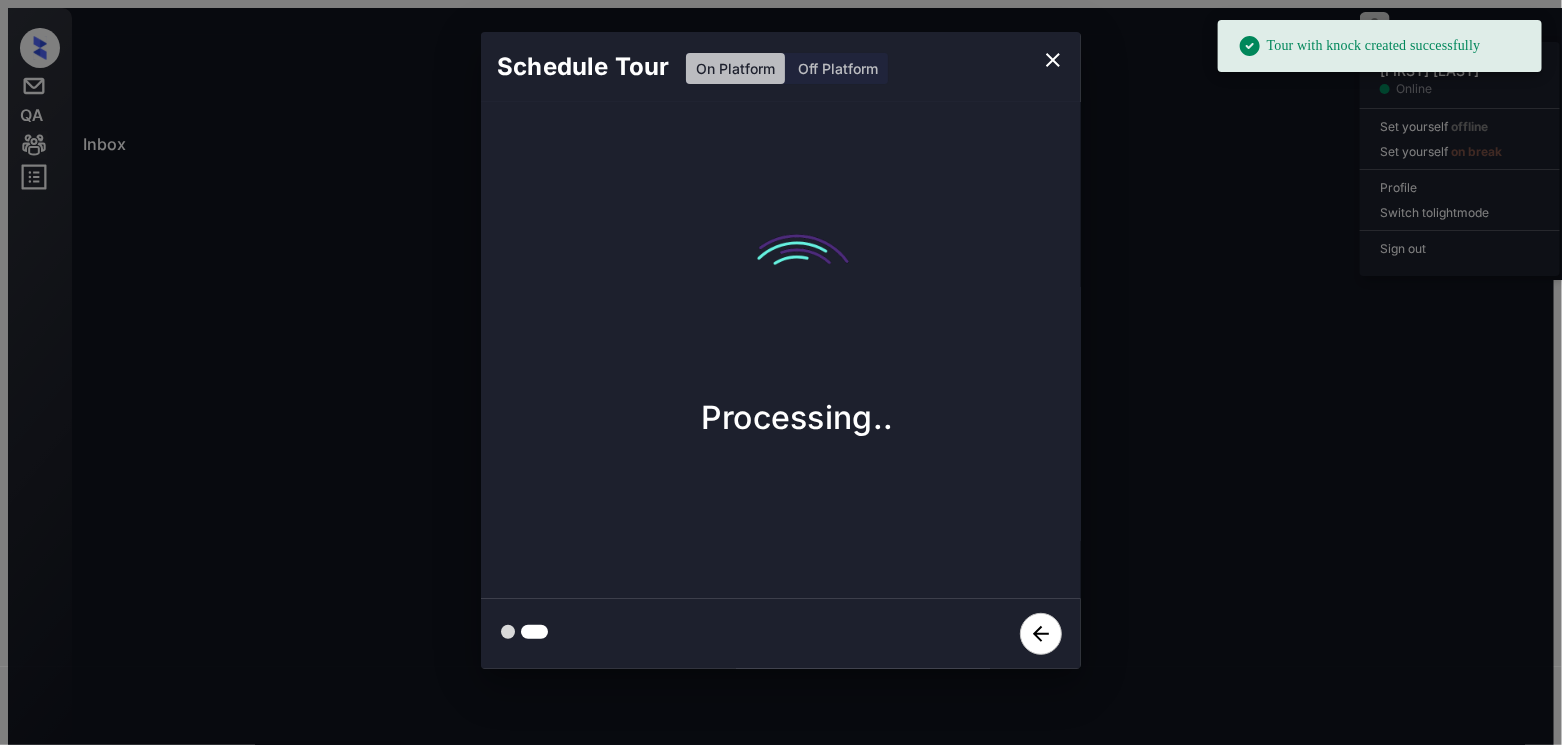 scroll, scrollTop: 10741, scrollLeft: 0, axis: vertical 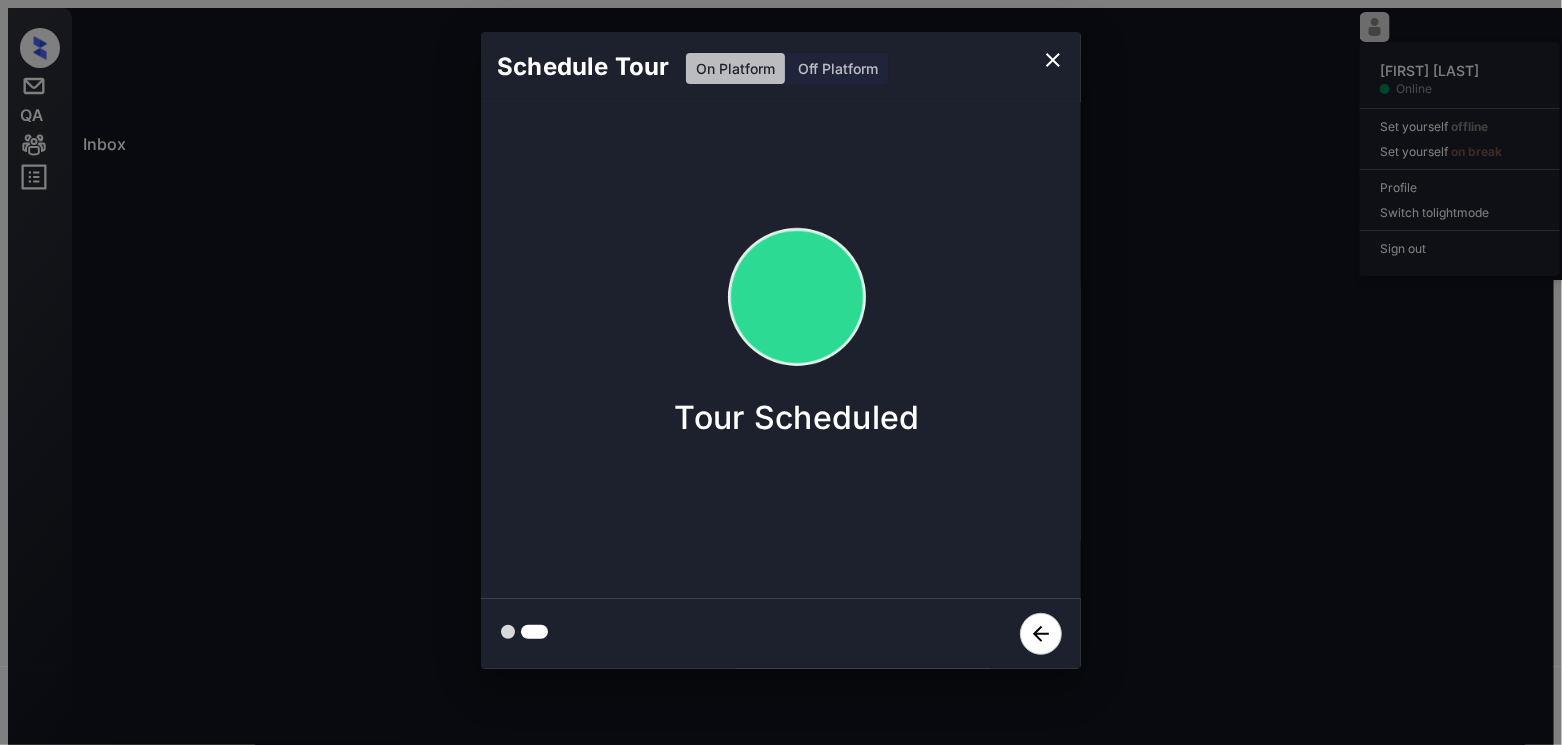 click at bounding box center [1053, 60] 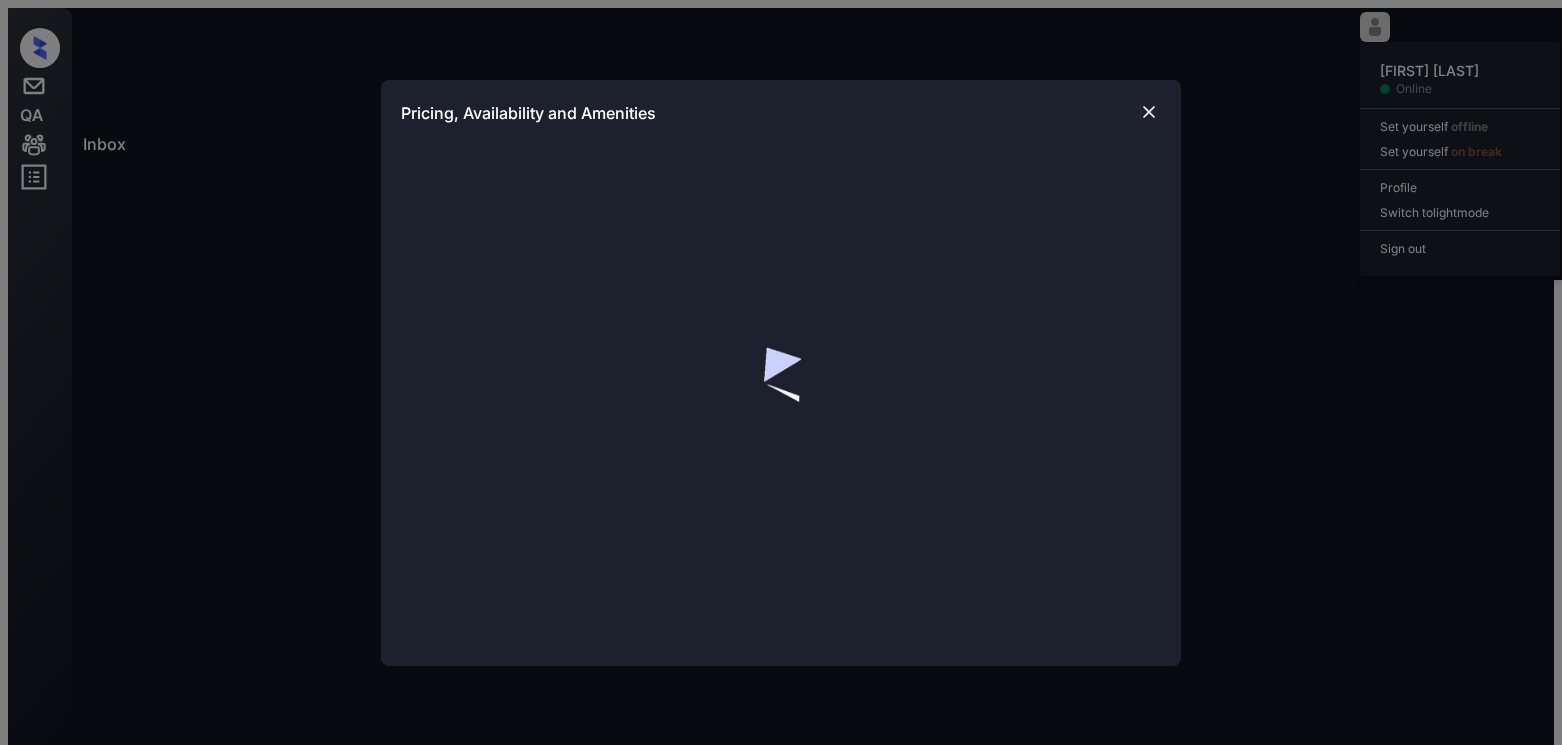 scroll, scrollTop: 0, scrollLeft: 0, axis: both 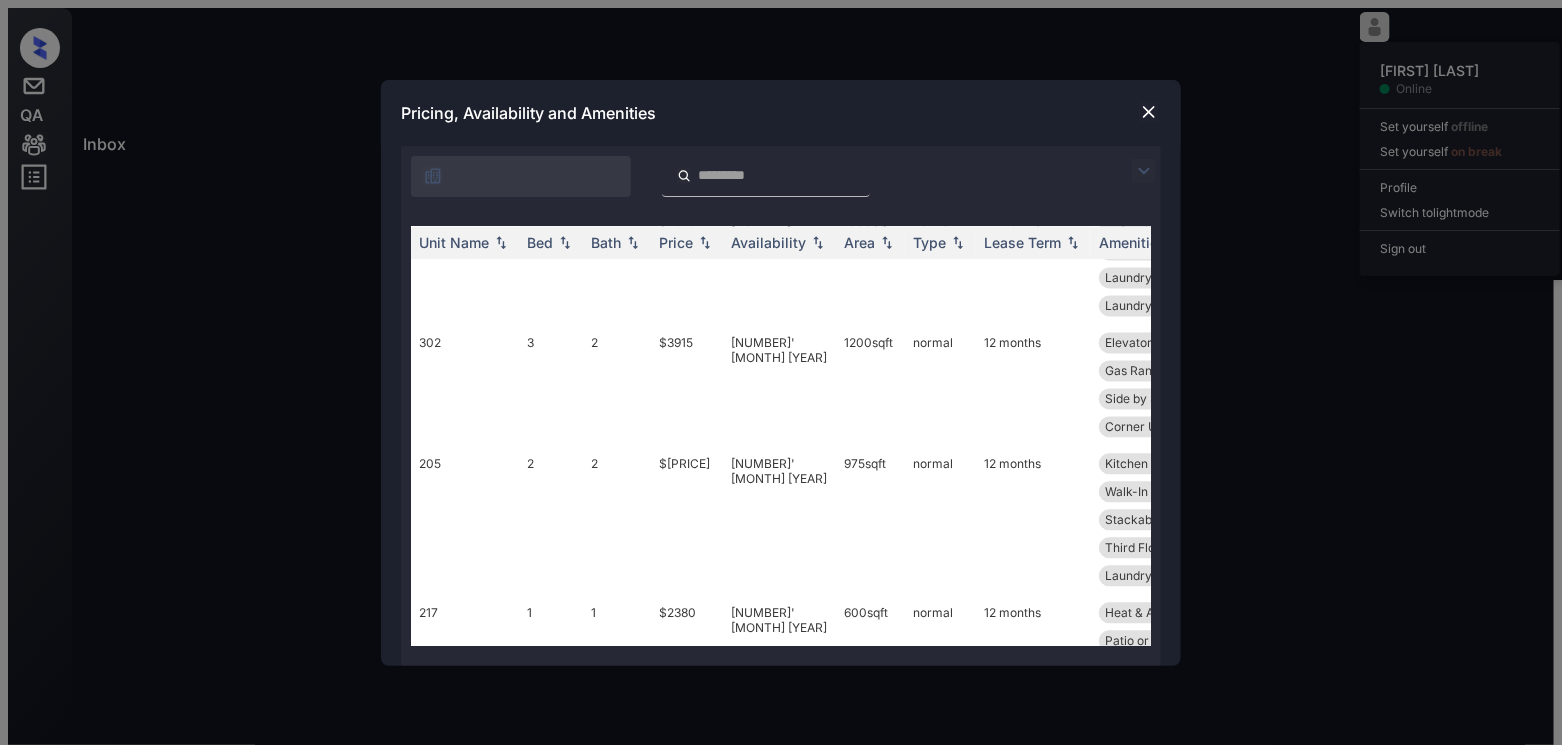 click at bounding box center [1149, 112] 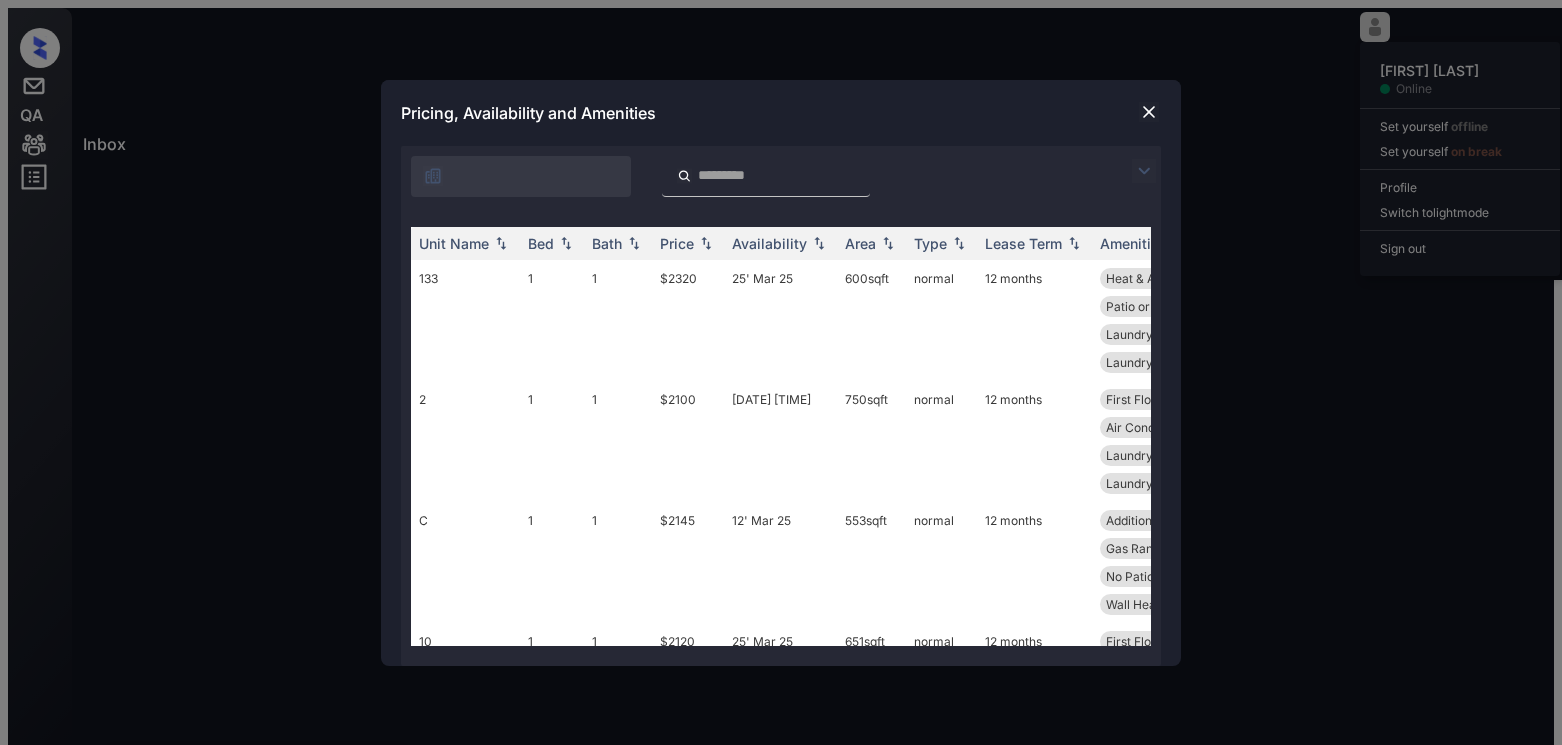 scroll, scrollTop: 0, scrollLeft: 0, axis: both 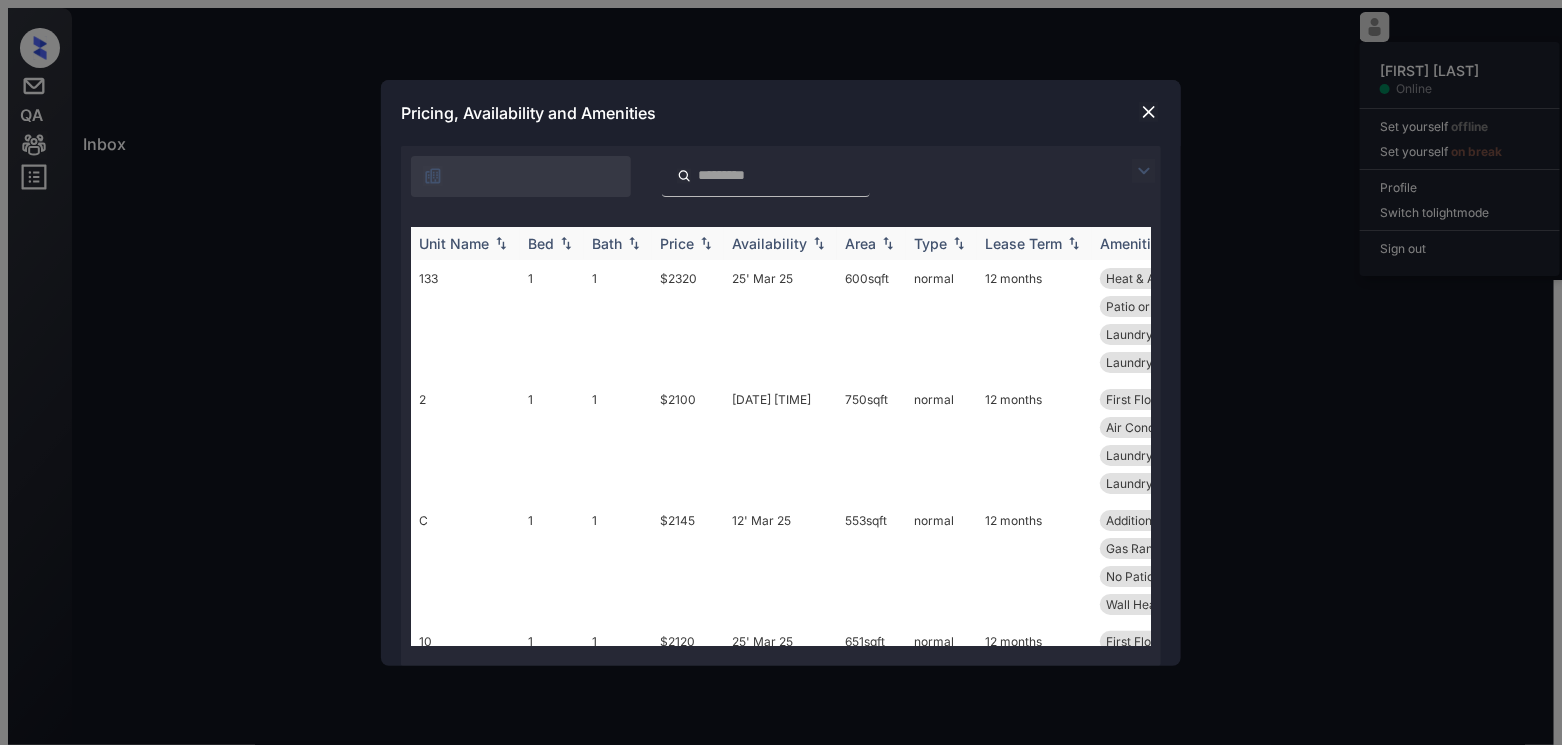 click at bounding box center (566, 243) 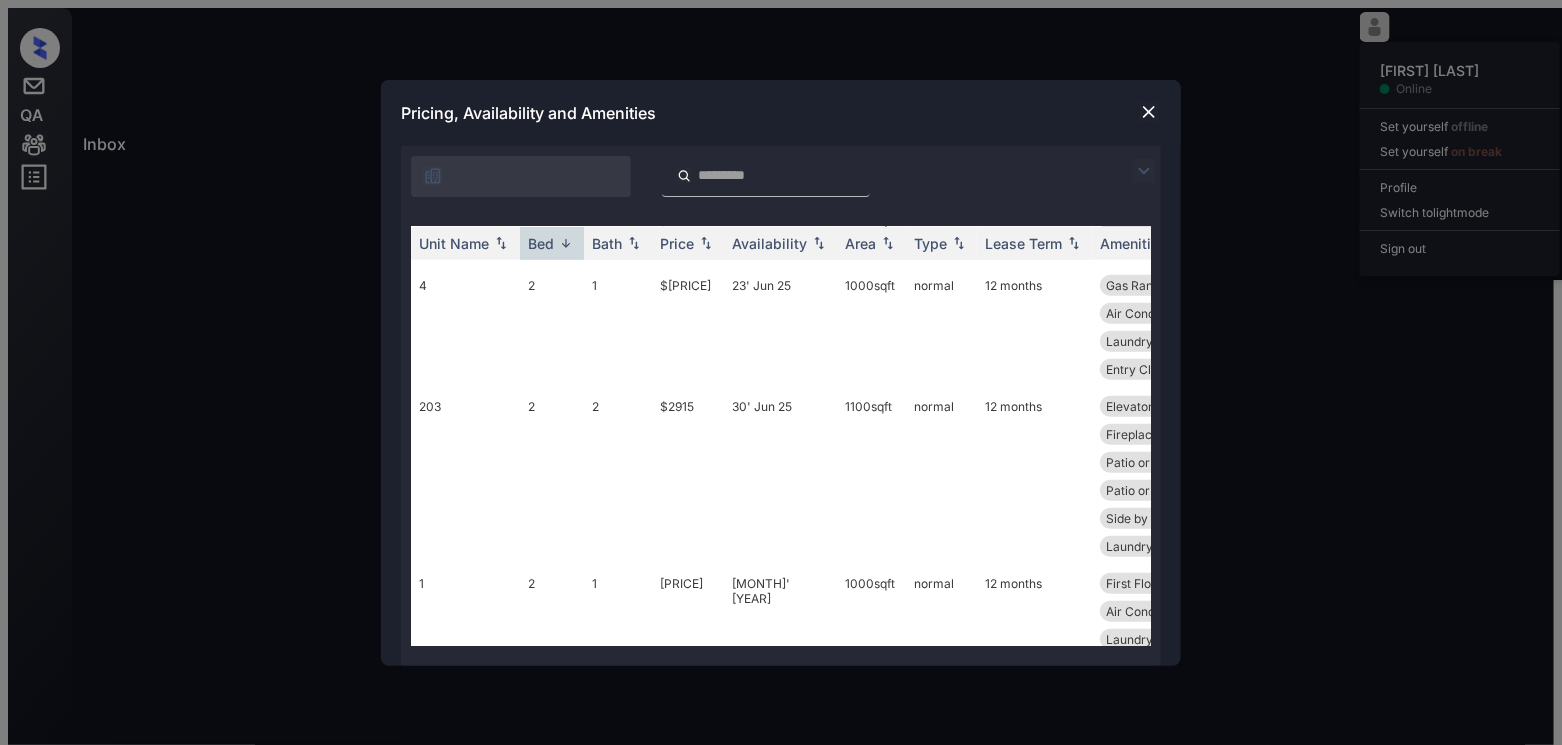 scroll, scrollTop: 625, scrollLeft: 0, axis: vertical 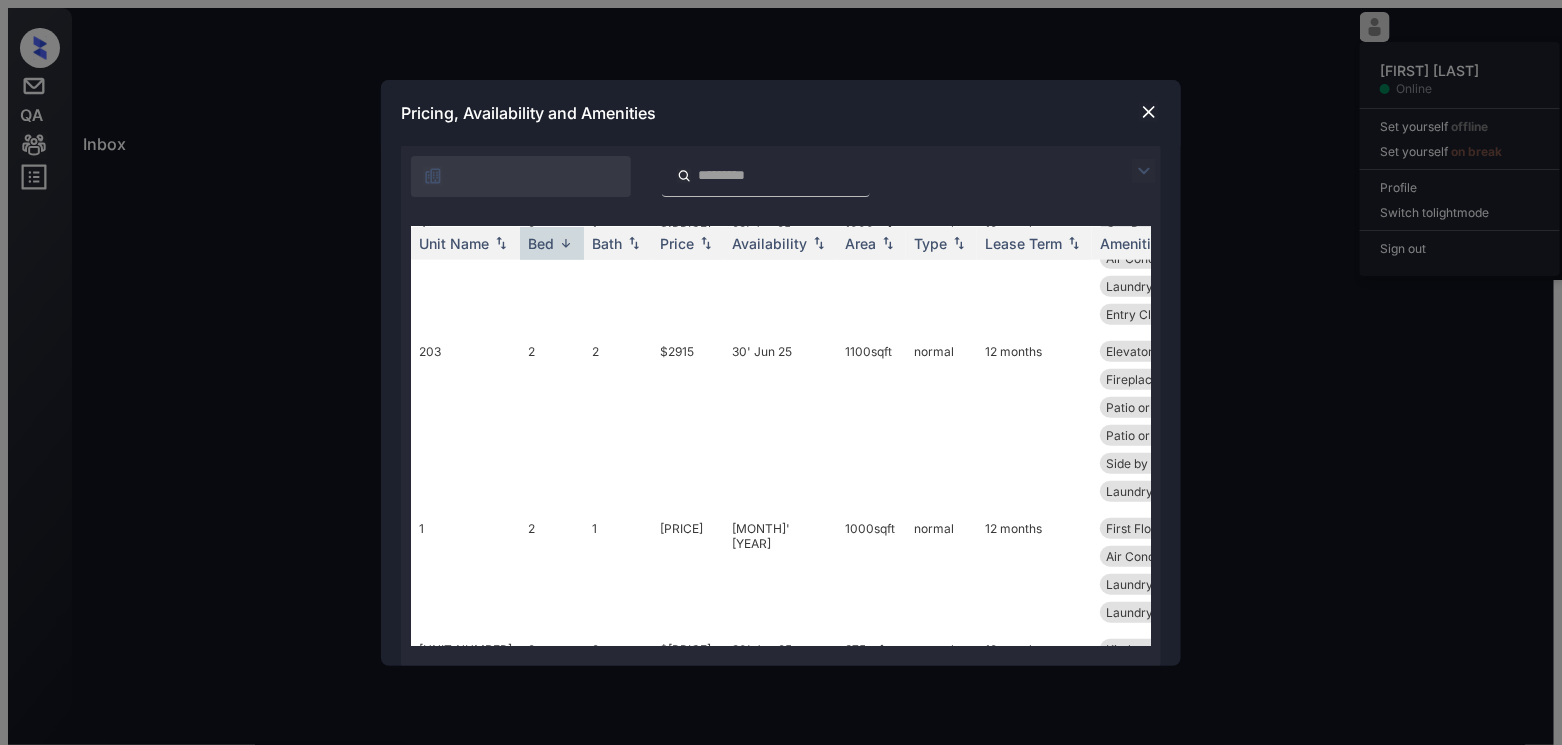 click at bounding box center [1149, 112] 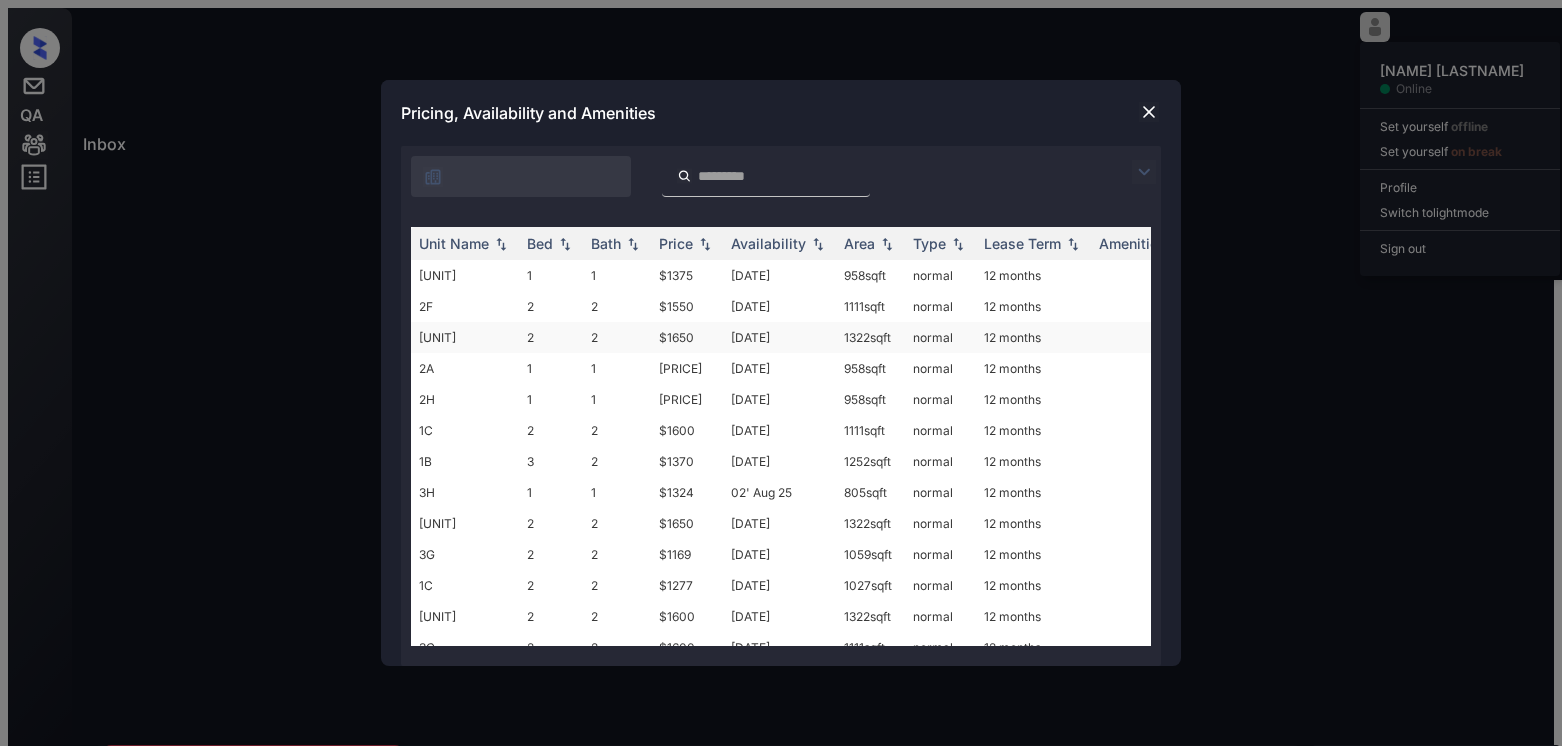scroll, scrollTop: 0, scrollLeft: 0, axis: both 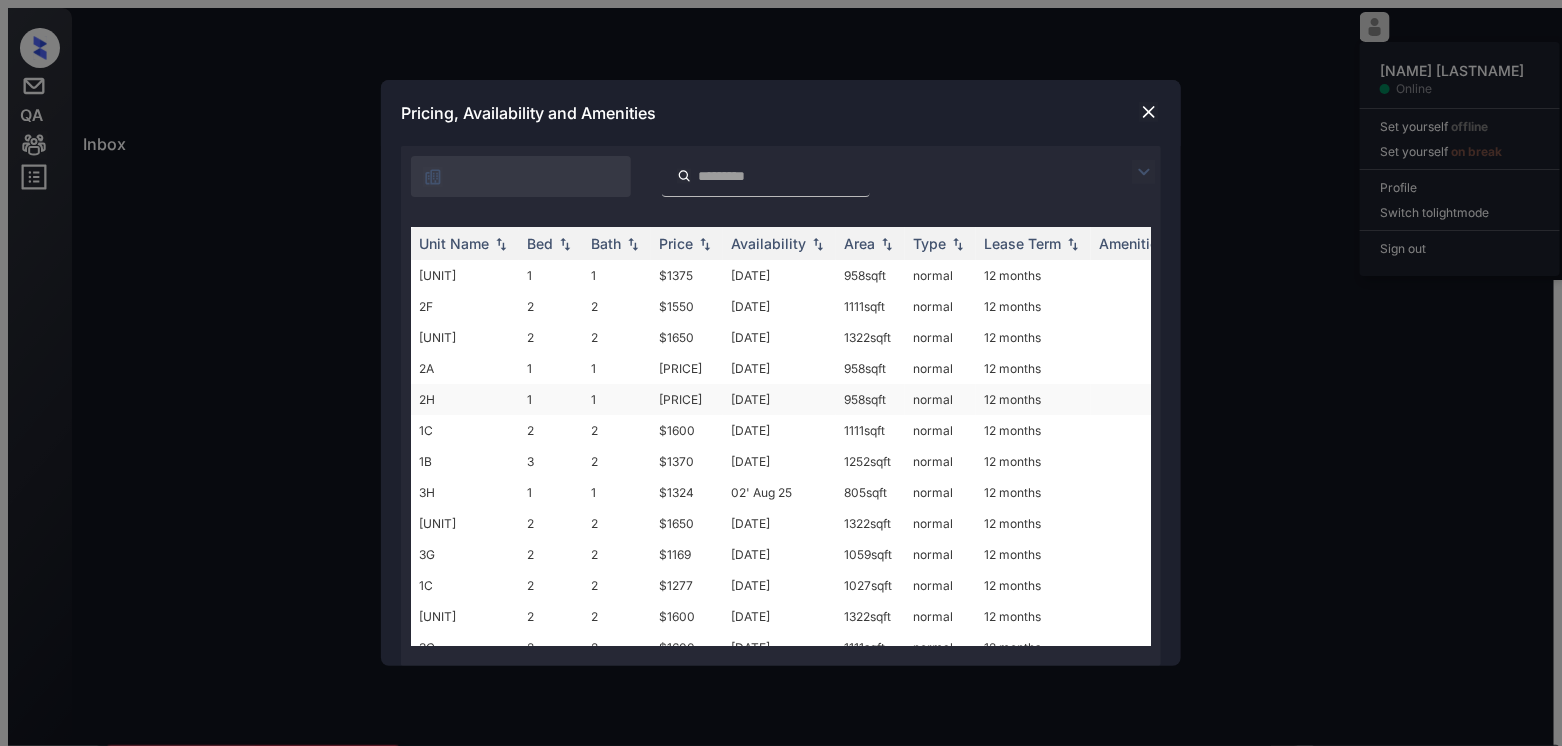 click on "2H" at bounding box center [465, 275] 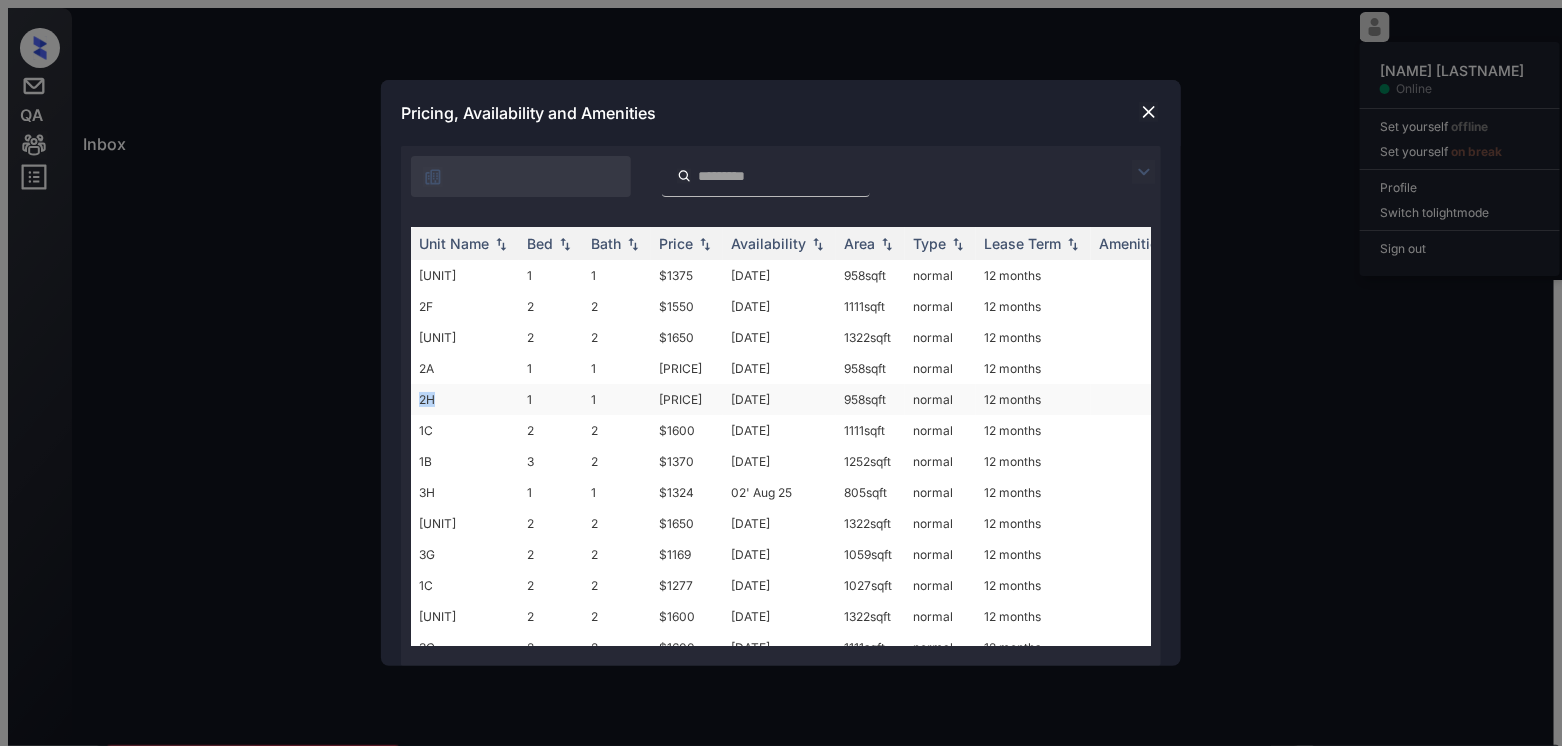 click on "2H" at bounding box center [465, 275] 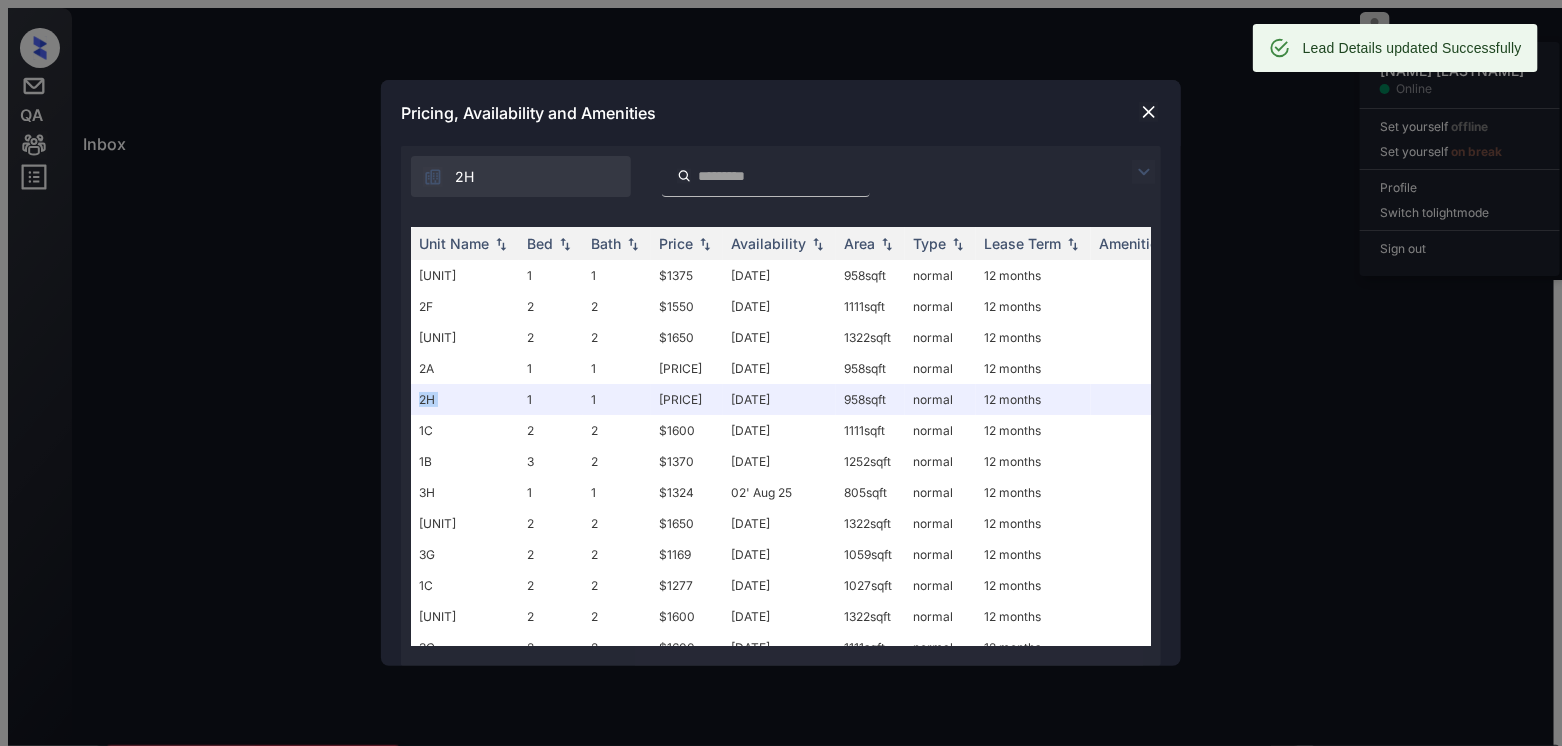 click at bounding box center [1149, 112] 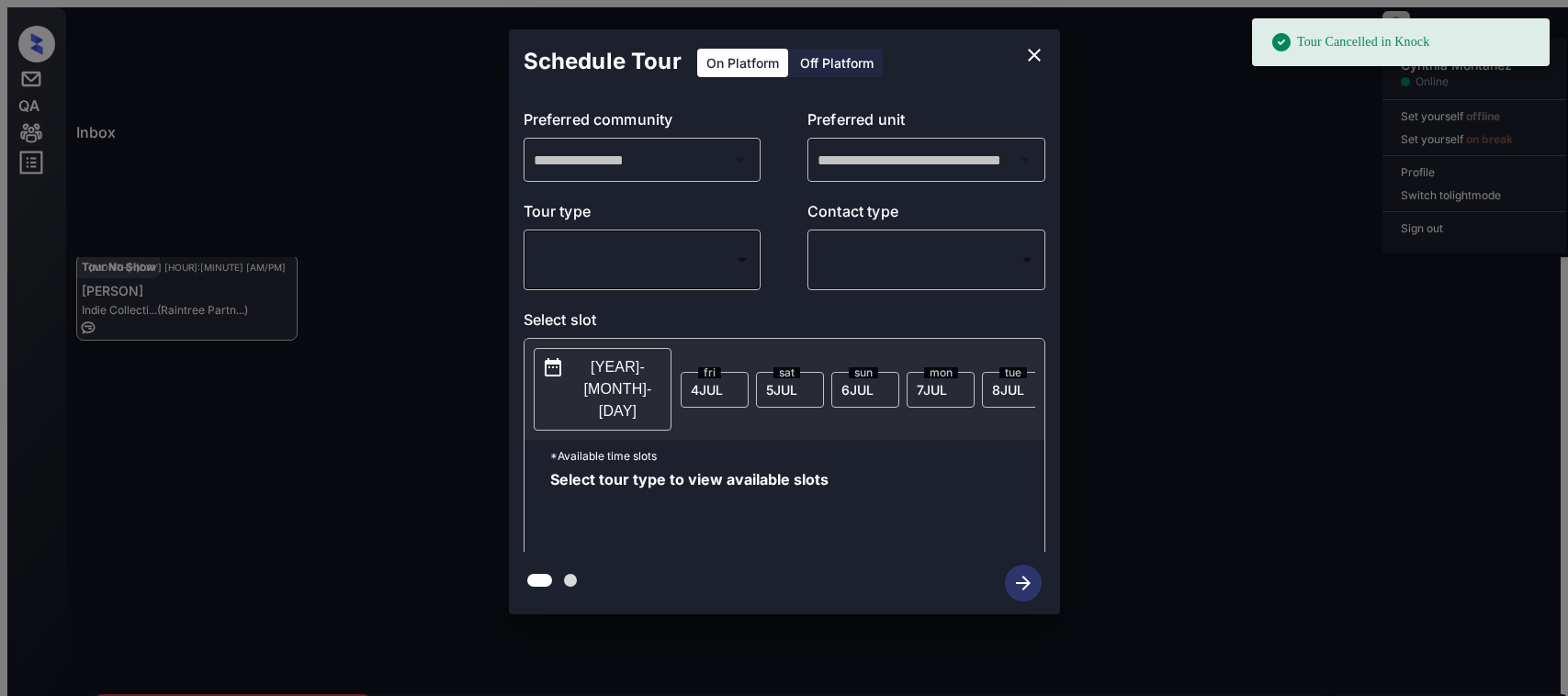 scroll, scrollTop: 0, scrollLeft: 0, axis: both 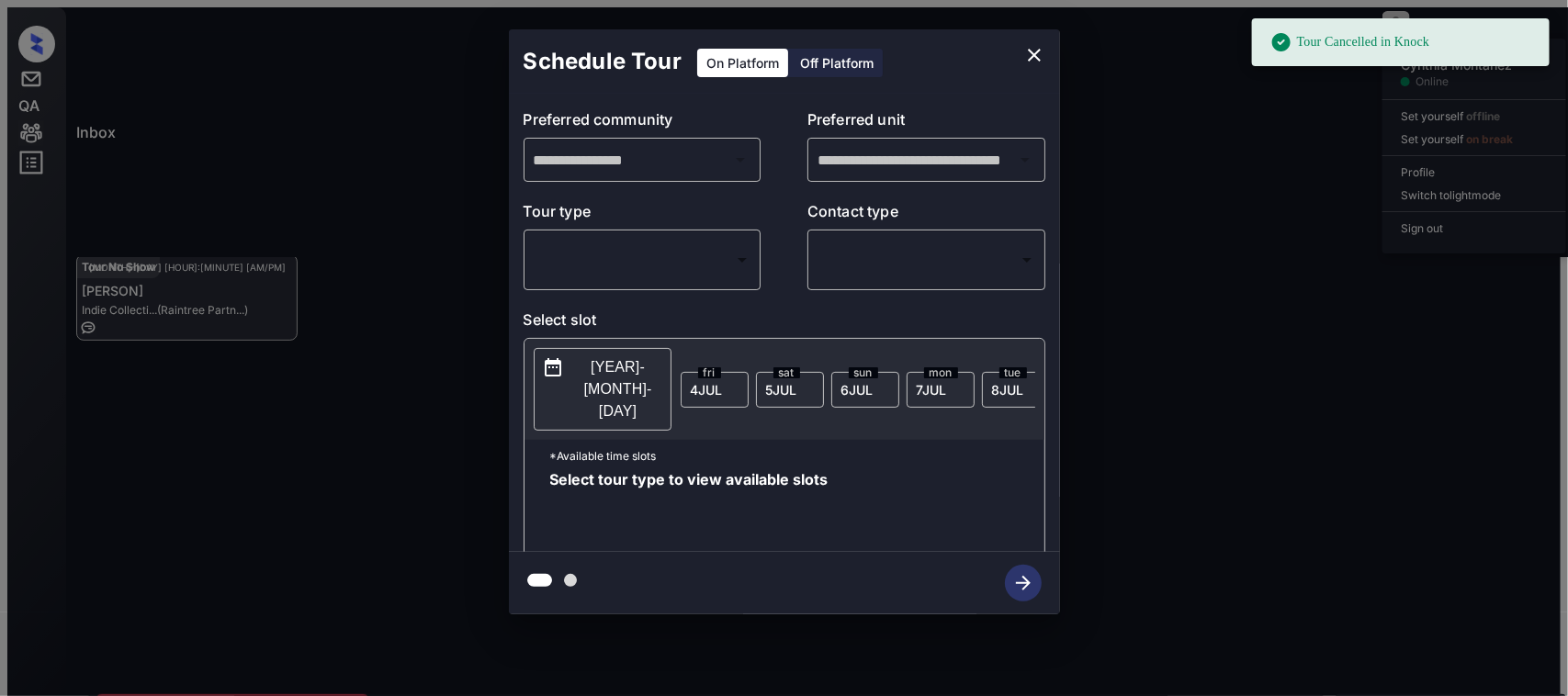 click on "Tour Cancelled in Knock Inbox [PERSON] Online Set yourself   offline Set yourself   on break Profile Switch to  light  mode Sign out Tour Scheduled [MONTH]-[DAY] [HOUR]:[MINUTE] [AM/PM]   [PERSON] ...  (Magnolia Capit...) Contacted [MONTH]-[DAY] [HOUR]:[MINUTE] [AM/PM]   [PERSON] [STREET] ...  (SfRent) Tour No Show [MONTH]-[DAY] [HOUR]:[MINUTE] [AM/PM]   [PERSON] ...  (Raintree Partn...) Tour No Show Lost Lead Sentiment: Angry Upon sliding the acknowledgement:  Lead will move to lost stage. * ​ SMS and call option will be set to opt out. AFM will be turned off for the lead. [PERSON] New Message Agent Lead created via webhook in Tour Scheduled stage. [MONTH] [DAY], [YEAR] [HOUR]:[MINUTE] [AM/PM] A New Message [PERSON] Lead transferred to leasing agent: Indie Collection [MONTH] [DAY], [YEAR] [HOUR]:[MINUTE] [AM/PM]  Sync'd w  knock Z New Message Agent Re-enquiry created [MONTH] [DAY], [YEAR] [HOUR]:[MINUTE] [AM/PM] A New Message [PERSON] [MONTH] [DAY], [YEAR] [HOUR]:[MINUTE] [AM/PM]   | conversationalSms  Sync'd w  knock K New Message Leasing office missed call, AFM sent [MONTH] [DAY], [YEAR] [HOUR]:[MINUTE] [AM/PM] K New Message   knock" at bounding box center (784, 355) 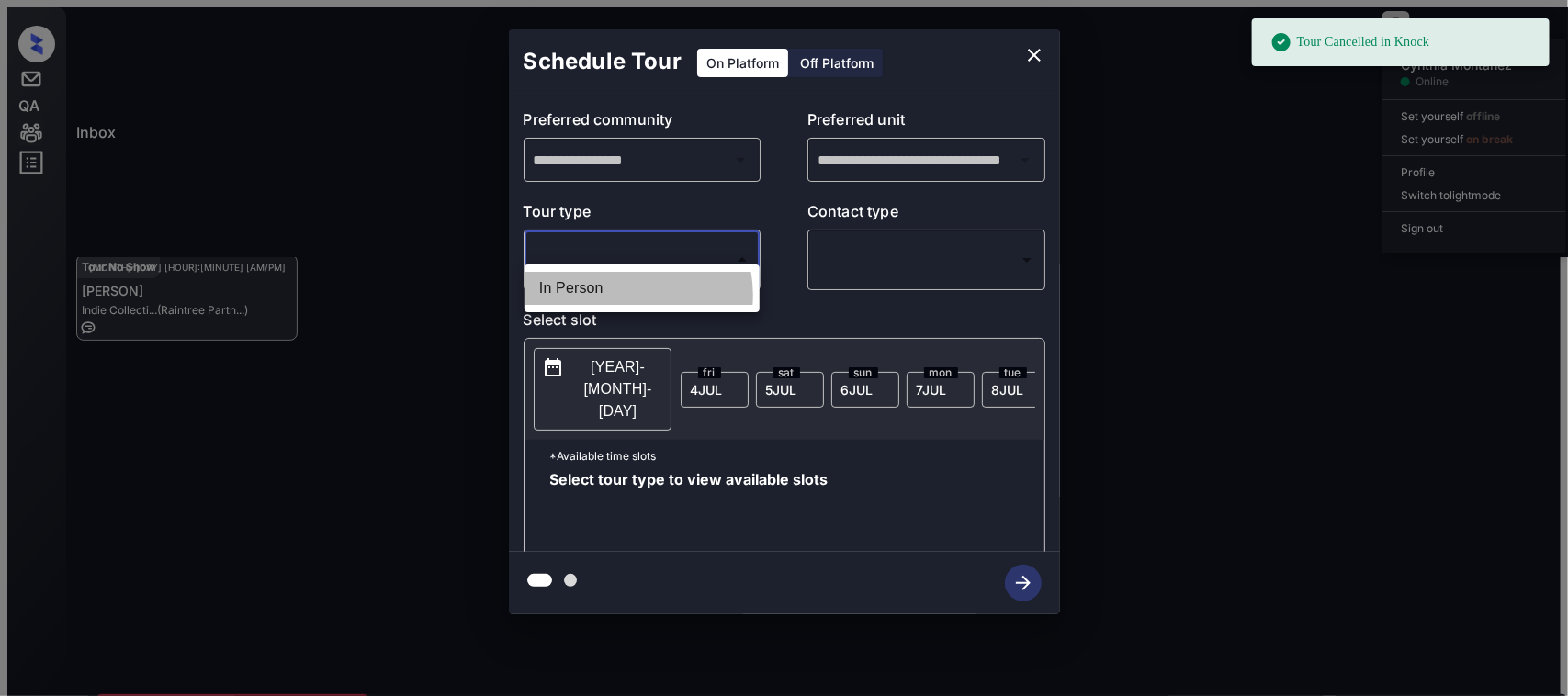 click on "In Person" at bounding box center [642, 288] 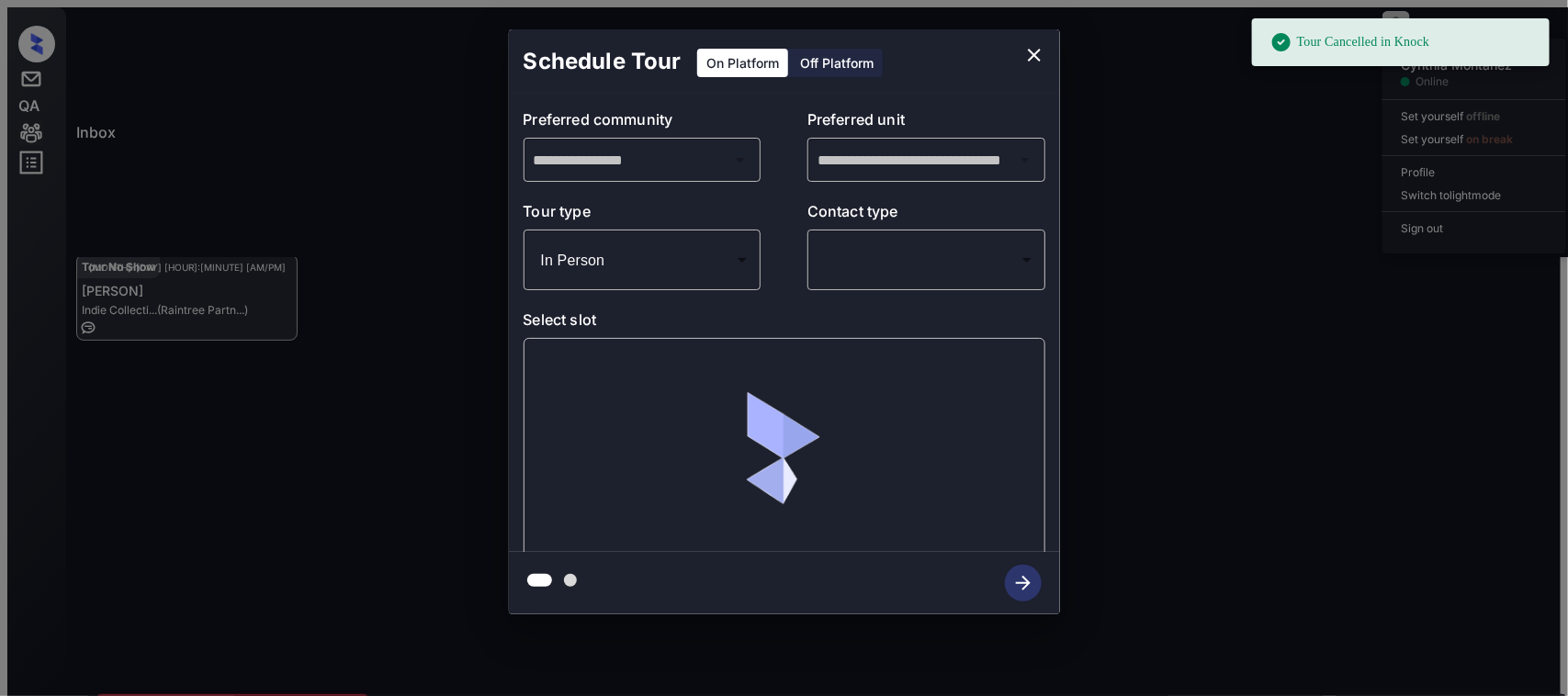 click on "​ ​" at bounding box center [642, 260] 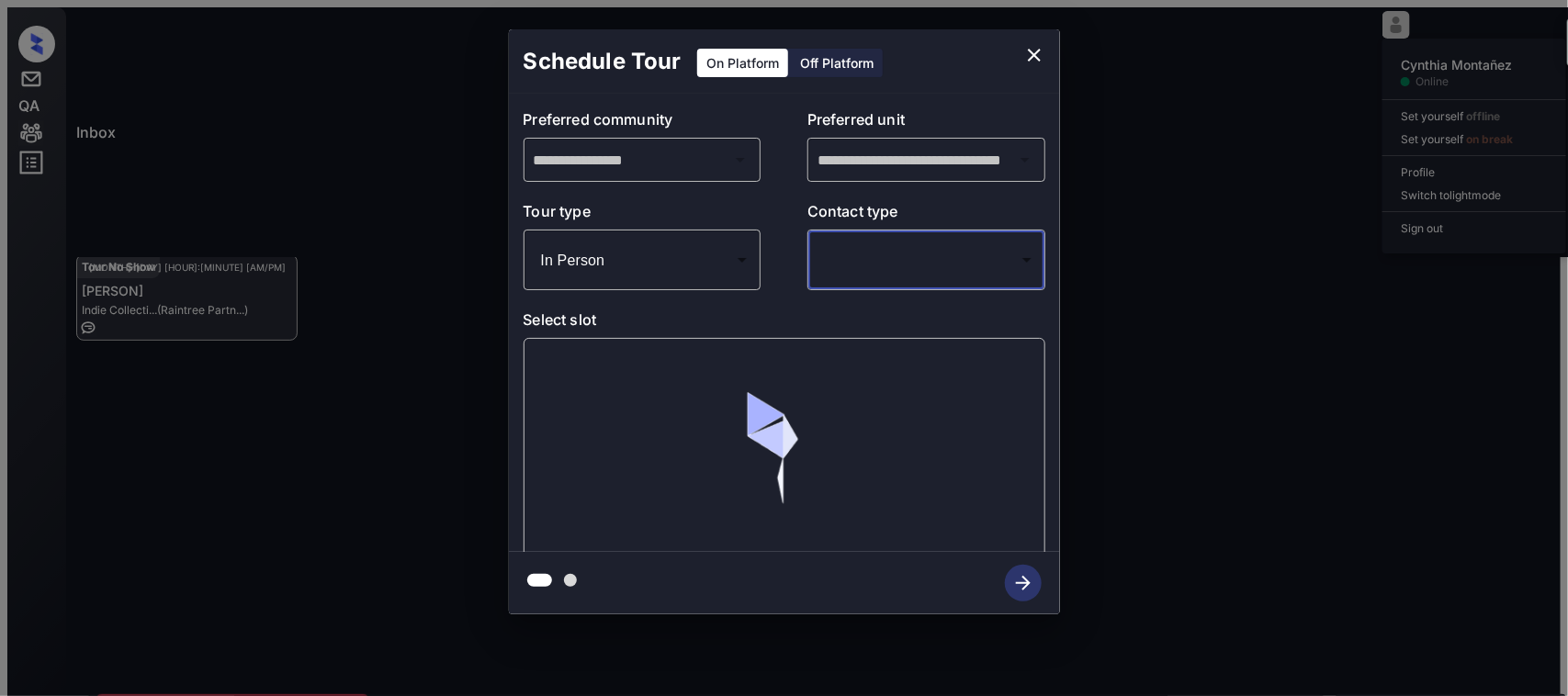 click on "Tour Cancelled in Knock Inbox [PERSON] Online Set yourself   offline Set yourself   on break Profile Switch to  light  mode Sign out Tour Scheduled [MONTH]-[DAY] [HOUR]:[MINUTE] [AM/PM]   [PERSON] ...  (Magnolia Capit...) Contacted [MONTH]-[DAY] [HOUR]:[MINUTE] [AM/PM]   [PERSON] [STREET] ...  (SfRent) Tour No Show [MONTH]-[DAY] [HOUR]:[MINUTE] [AM/PM]   [PERSON] ...  (Raintree Partn...) Tour No Show Lost Lead Sentiment: Angry Upon sliding the acknowledgement:  Lead will move to lost stage. * ​ SMS and call option will be set to opt out. AFM will be turned off for the lead. [PERSON] New Message Agent Lead created via webhook in Tour Scheduled stage. [MONTH] [DAY], [YEAR] [HOUR]:[MINUTE] [AM/PM] A New Message [PERSON] Lead transferred to leasing agent: Indie Collection [MONTH] [DAY], [YEAR] [HOUR]:[MINUTE] [AM/PM]  Sync'd w  knock Z New Message Agent Re-enquiry created [MONTH] [DAY], [YEAR] [HOUR]:[MINUTE] [AM/PM] A New Message [PERSON] [MONTH] [DAY], [YEAR] [HOUR]:[MINUTE] [AM/PM]   | conversationalSms  Sync'd w  knock K New Message Leasing office missed call, AFM sent [MONTH] [DAY], [YEAR] [HOUR]:[MINUTE] [AM/PM] K New Message   knock" at bounding box center (784, 355) 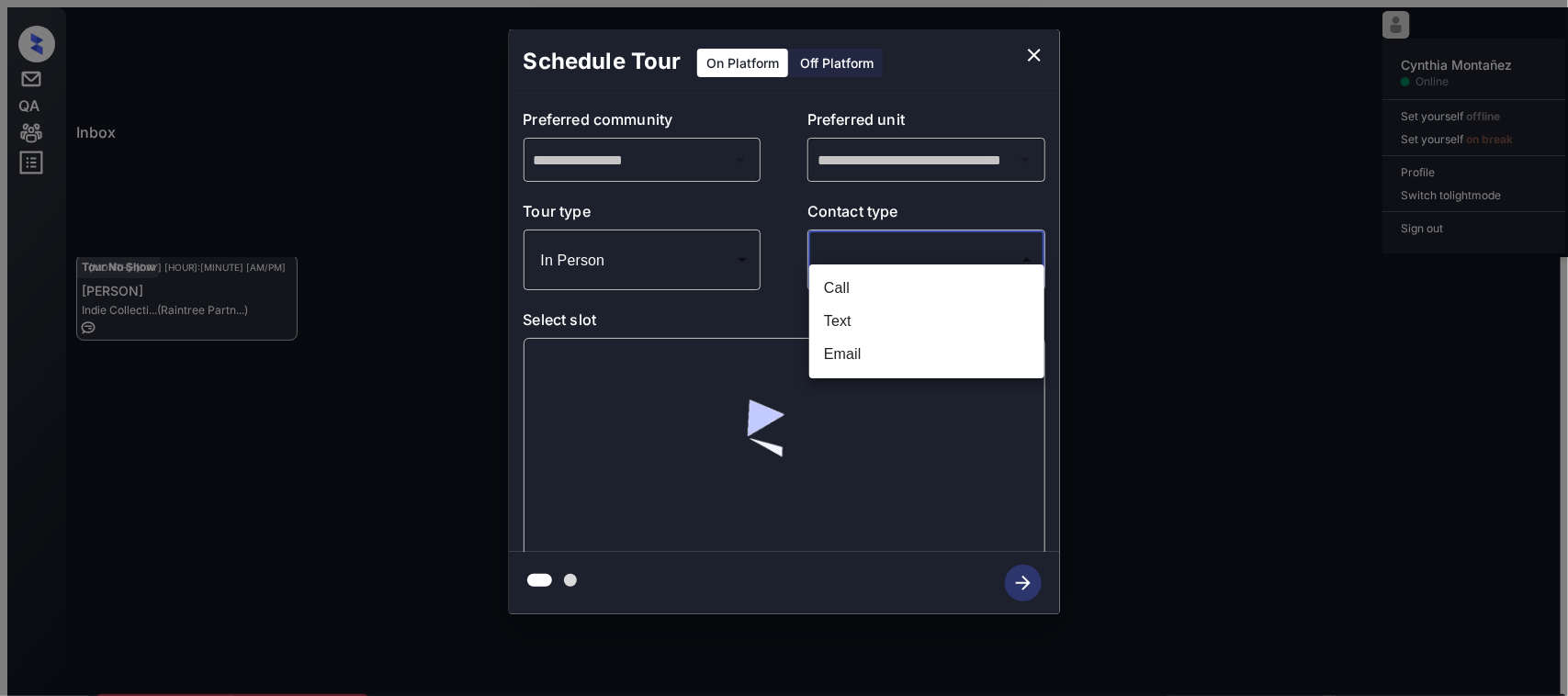 click on "Text" at bounding box center [927, 321] 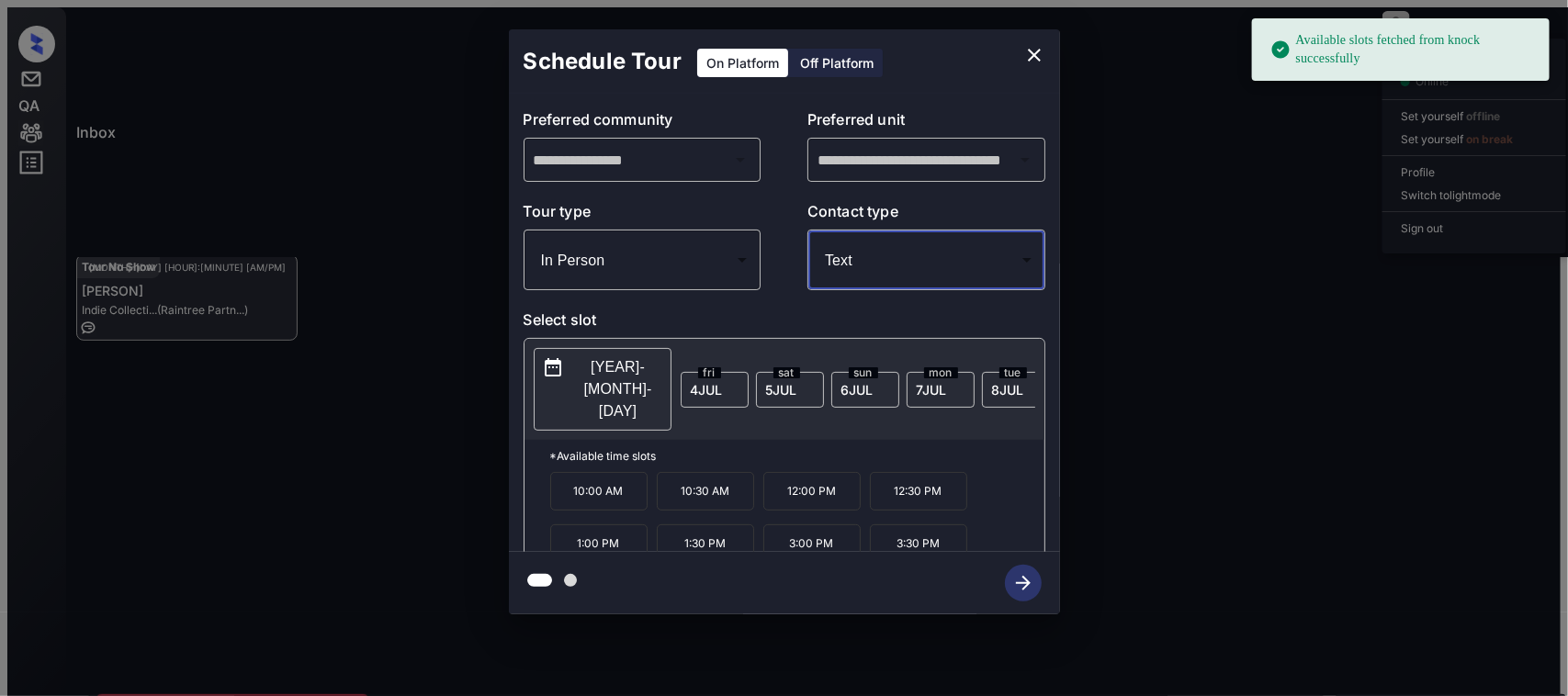 click on "2025-07-15" at bounding box center (618, 389) 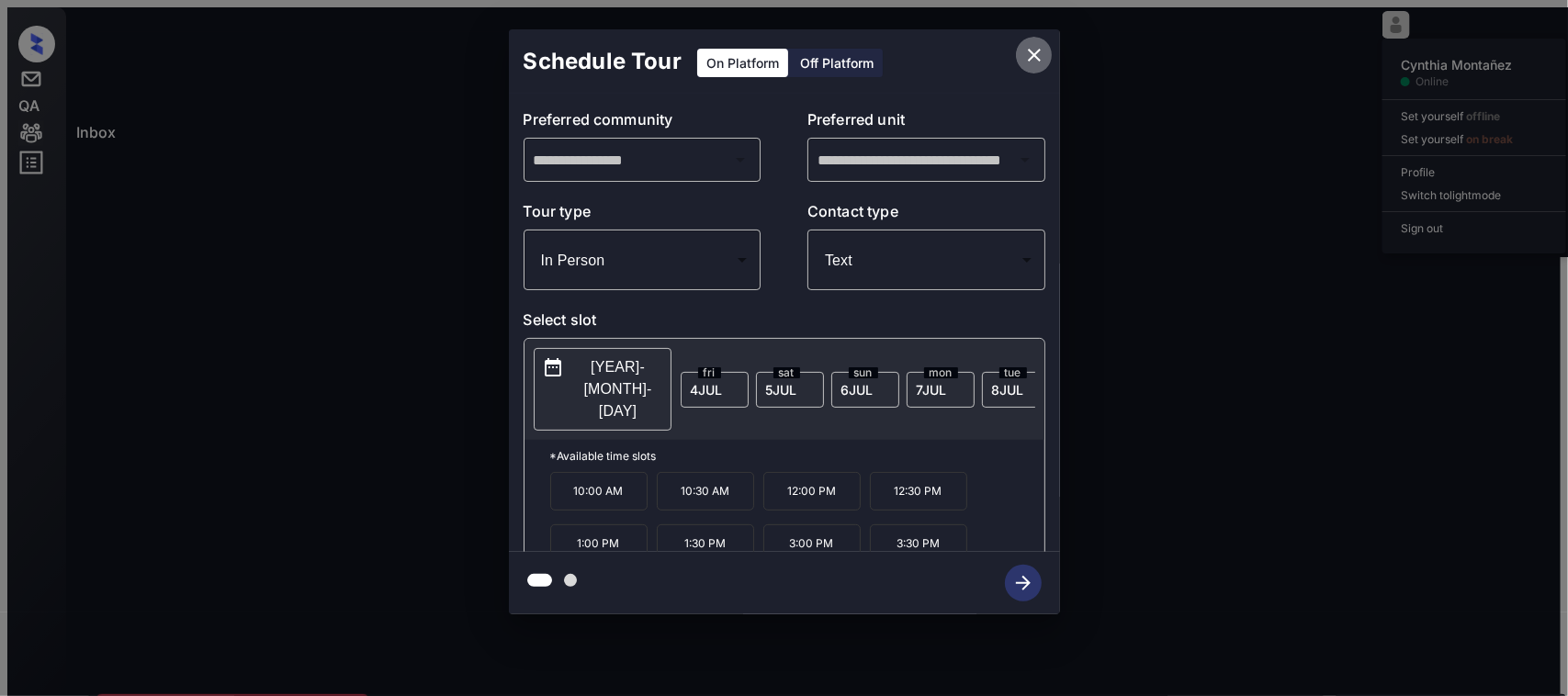 click at bounding box center [1034, 55] 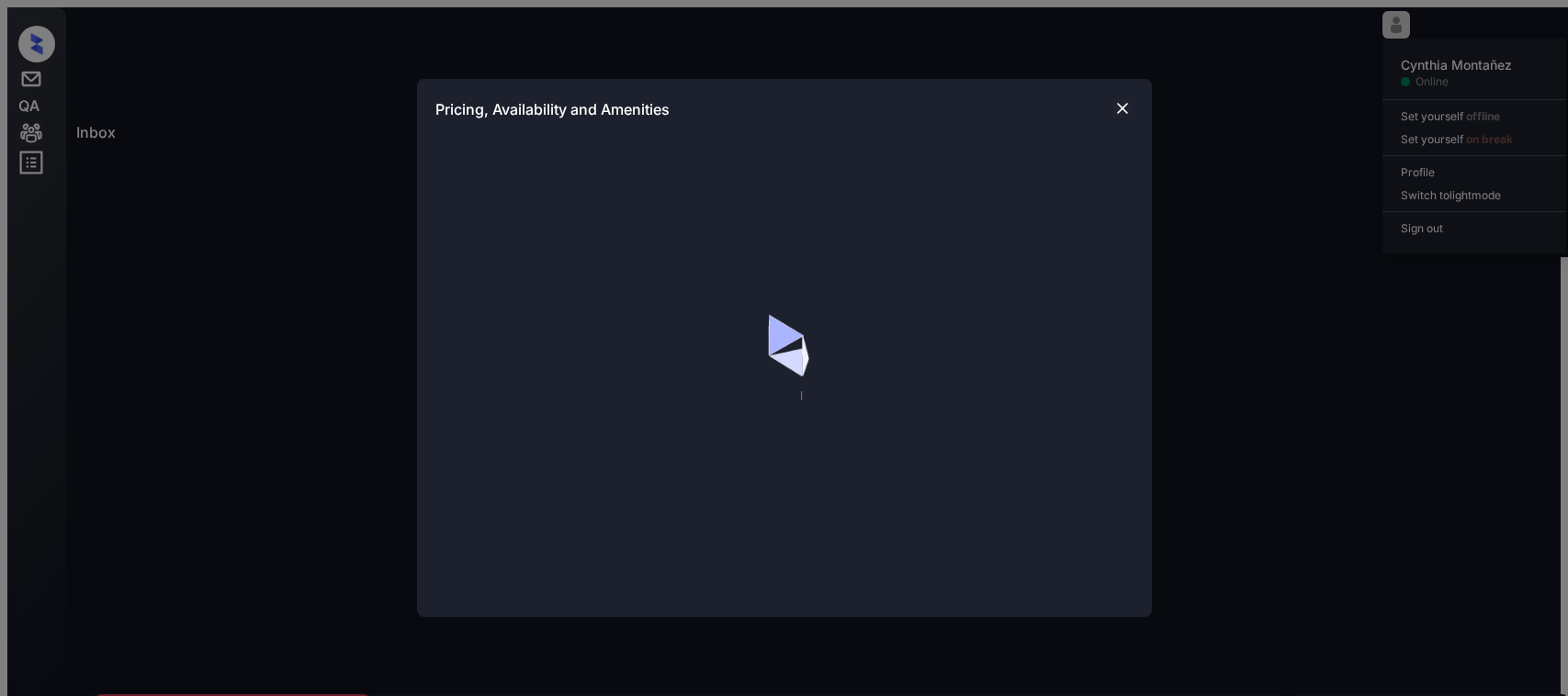 scroll, scrollTop: 0, scrollLeft: 0, axis: both 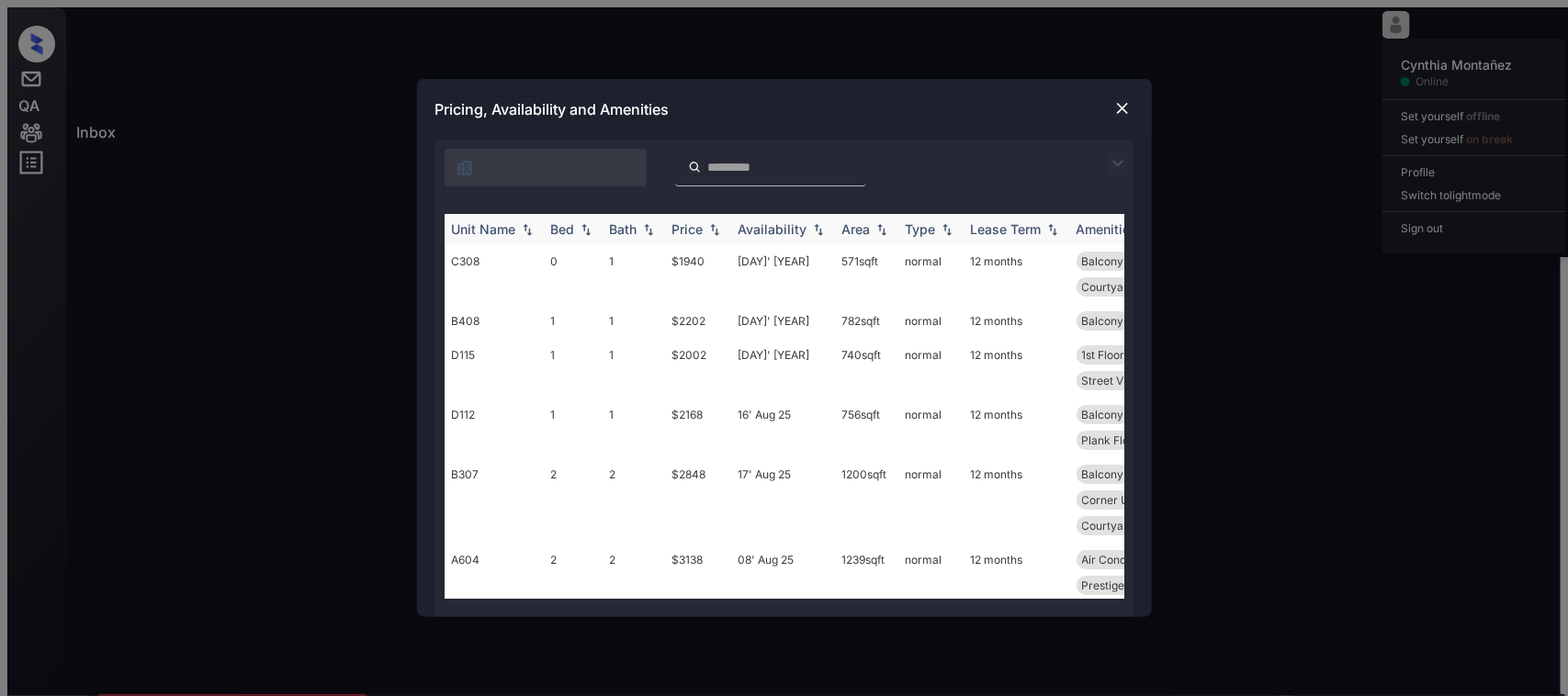 click at bounding box center [586, 230] 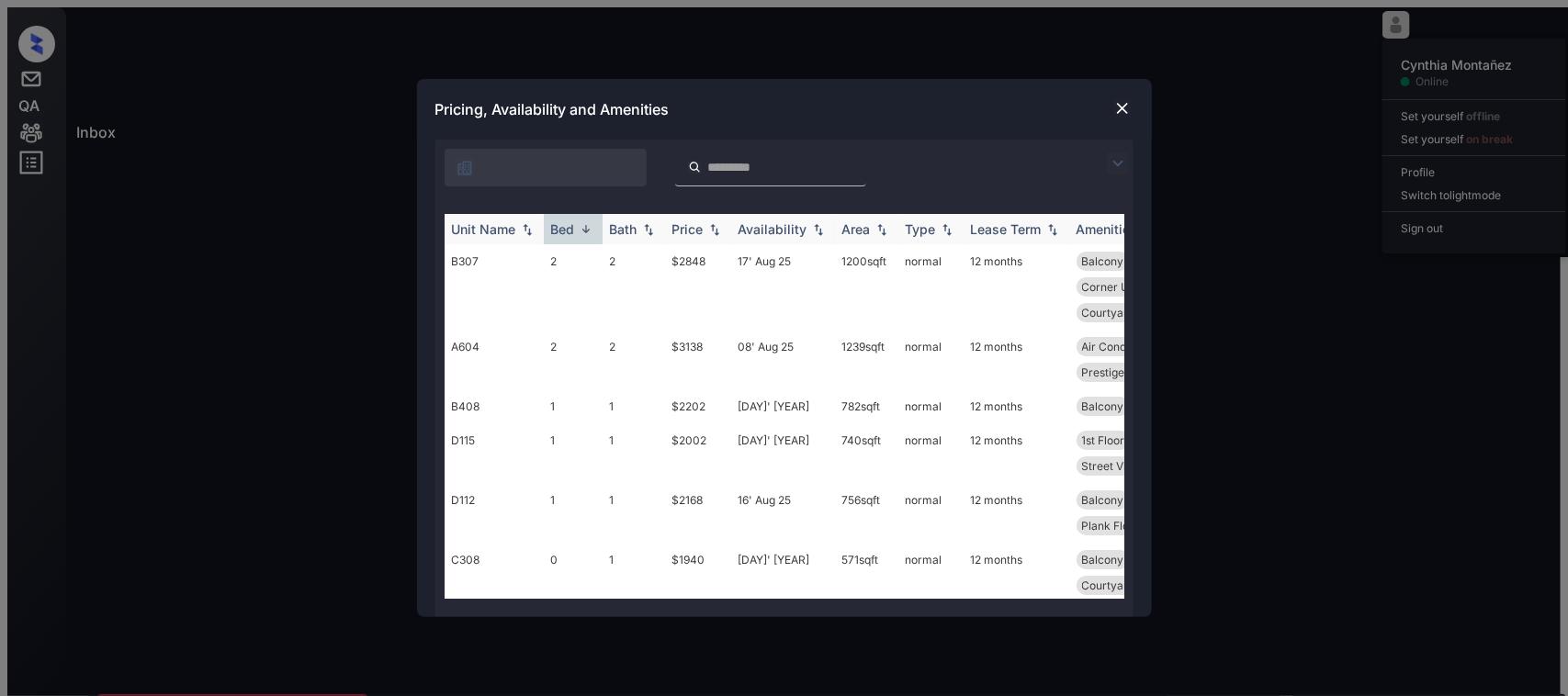click at bounding box center [586, 229] 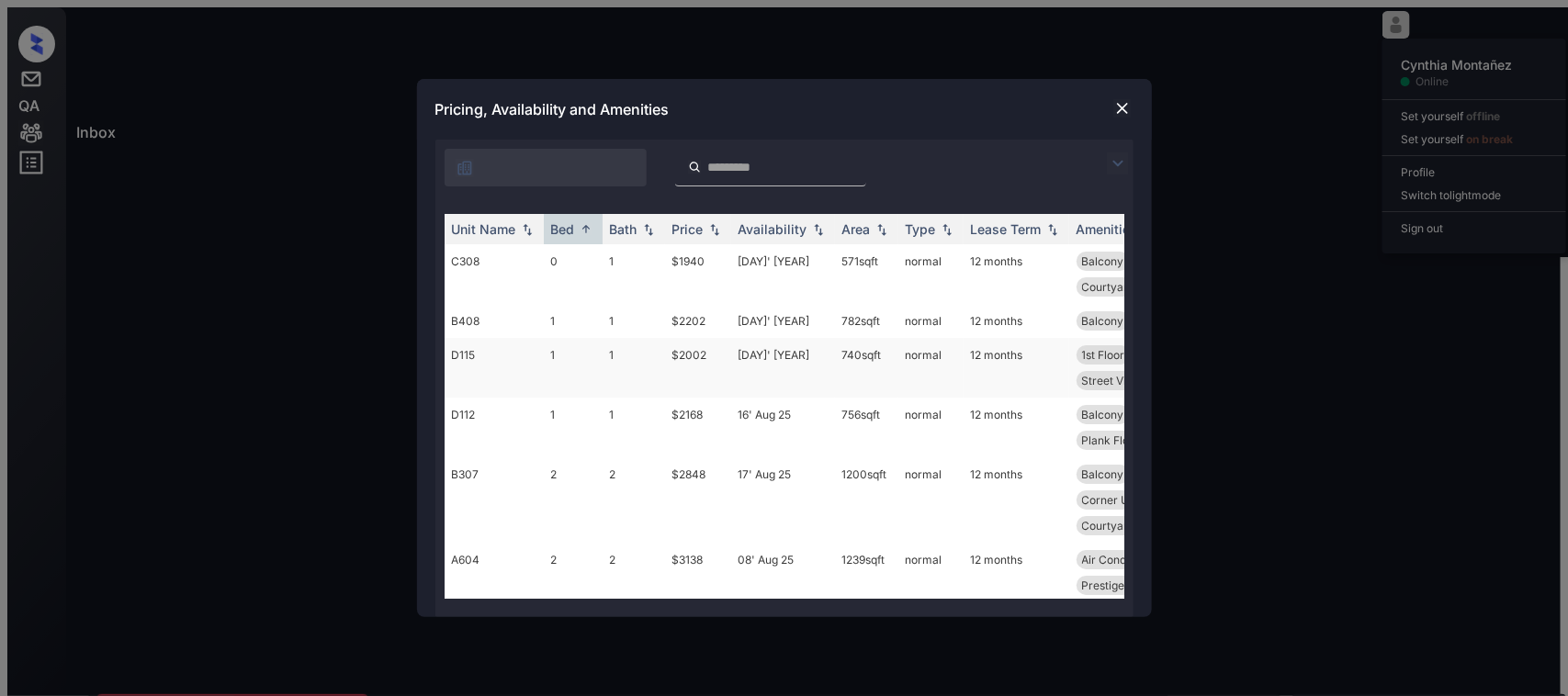 click on "1" at bounding box center [573, 274] 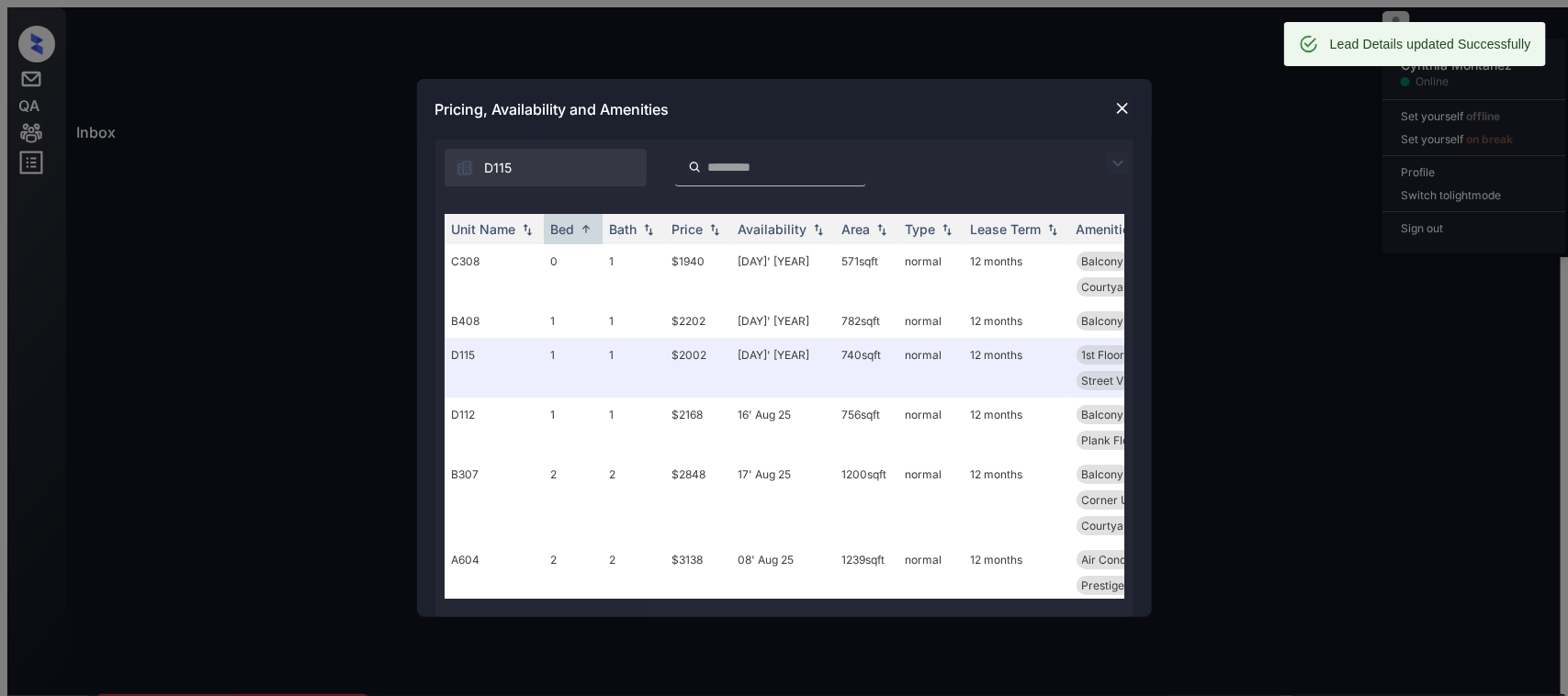 click at bounding box center (1122, 108) 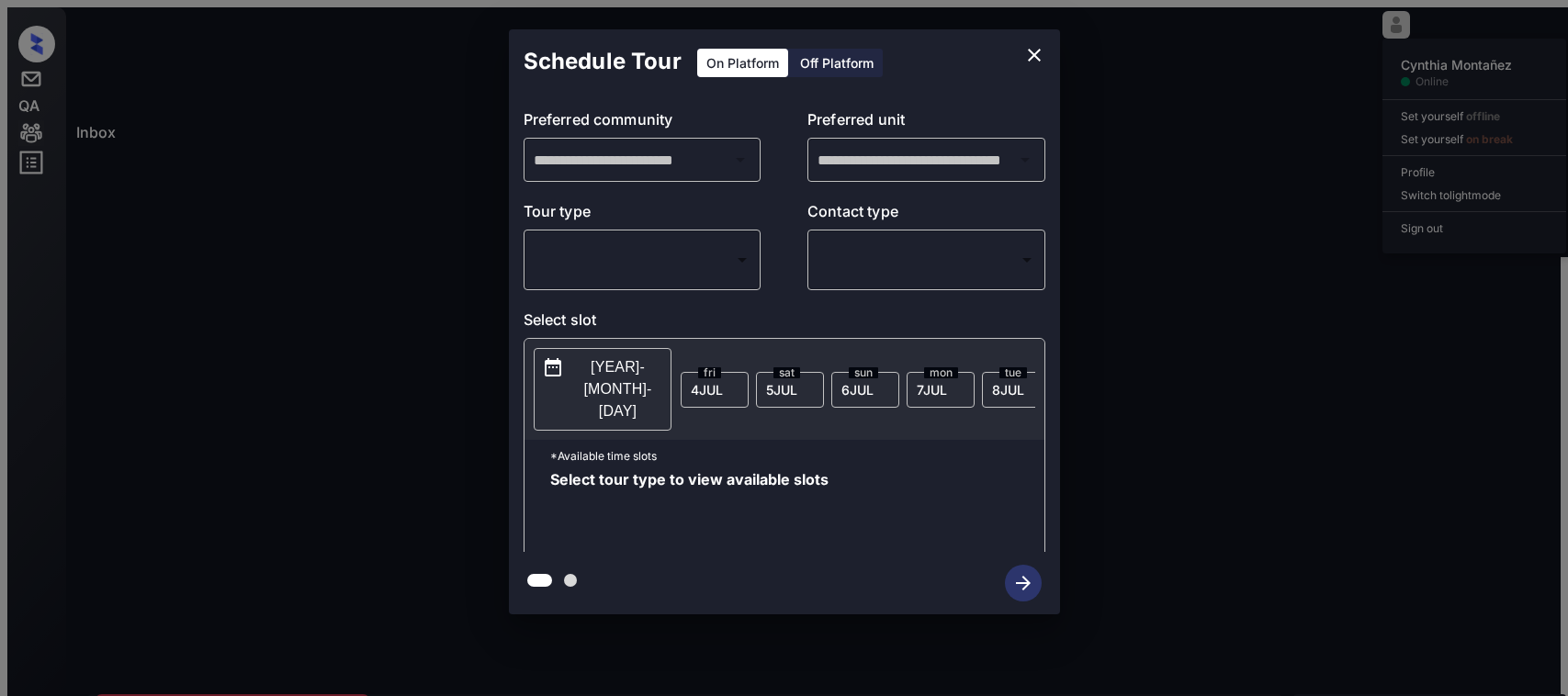 scroll, scrollTop: 0, scrollLeft: 0, axis: both 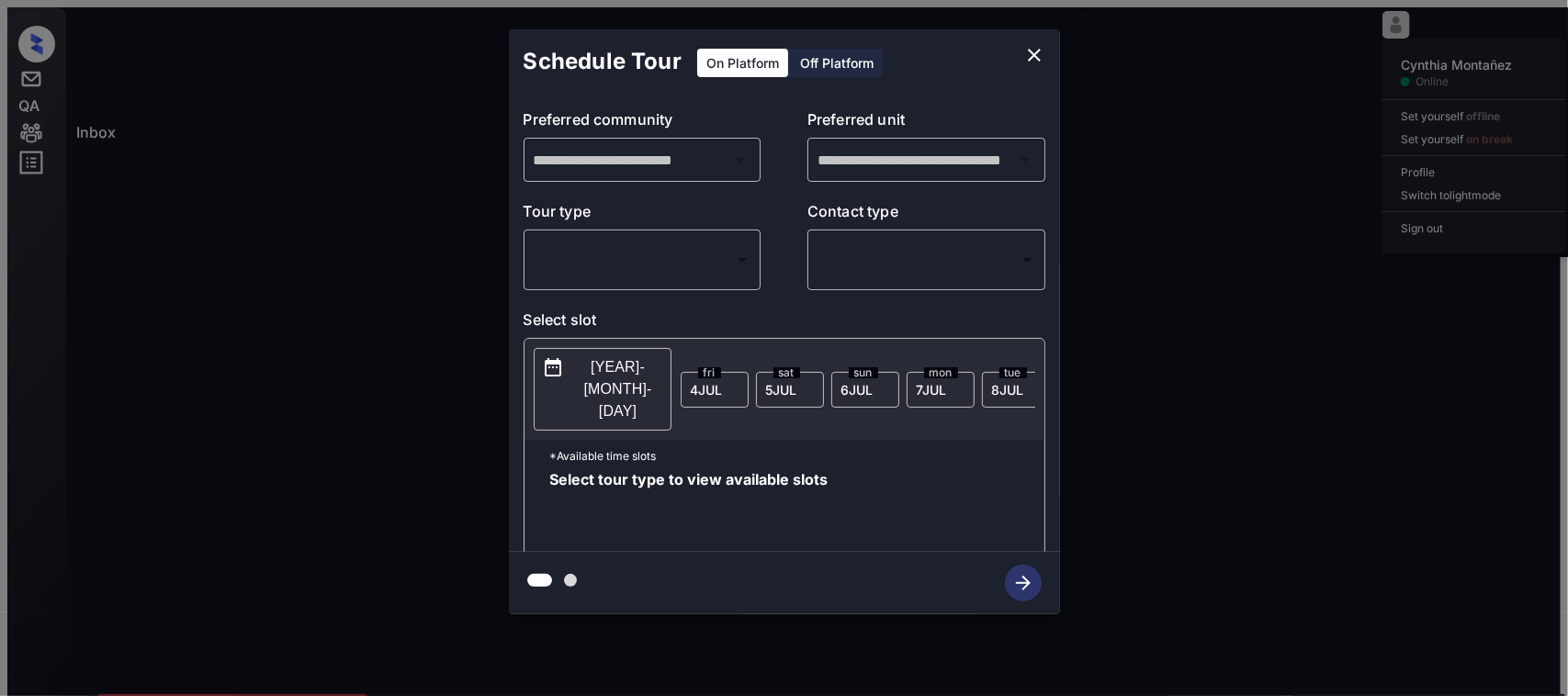 click on "Inbox Cynthia Montañez Online Set yourself   offline Set yourself   on break Profile Switch to  light  mode Sign out Tour Scheduled Jul-04 06:52 pm   Chitra Devi Sh... Domain Oakland...  (Magnolia Capit...) Tour No Show Jul-04 07:14 pm   Ruslana Stepan... Indie Collecti...  (Raintree Partn...) Tour Scheduled Lost Lead Sentiment: Angry Upon sliding the acknowledgement:  Lead will move to lost stage. * ​ SMS and call option will be set to opt out. AFM will be turned off for the lead. Domain Oakland Apartments New Message Agent Lead created via Knock Webhook. Jun 20, 2023 09:19 am A New Message Kelsey From:   magnolia@communications.getzuma.com To:   chitratng@gmail.com Hi Chitra,     This is Kelsey reaching out because I saw you submitted an inquiry for Domain Oakland Apartments. I see you're looking for an apartment to move into around July 05, 2023. Is there a particular number of bedrooms or bathrooms you're looking for?     Best,   Kelsey   Domain Oakland Apartments Read More Jun 20, 2023 09:19 am   K" at bounding box center [784, 355] 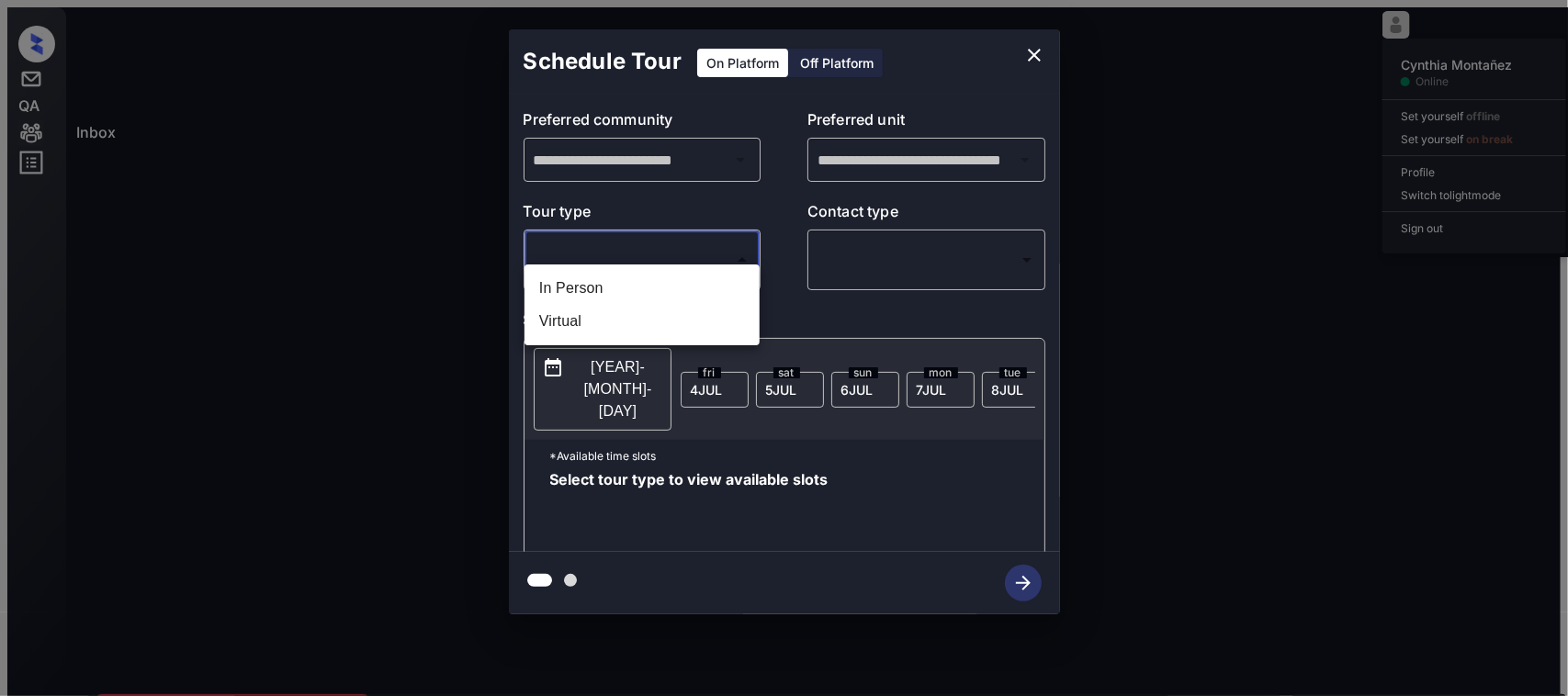 scroll, scrollTop: 363, scrollLeft: 0, axis: vertical 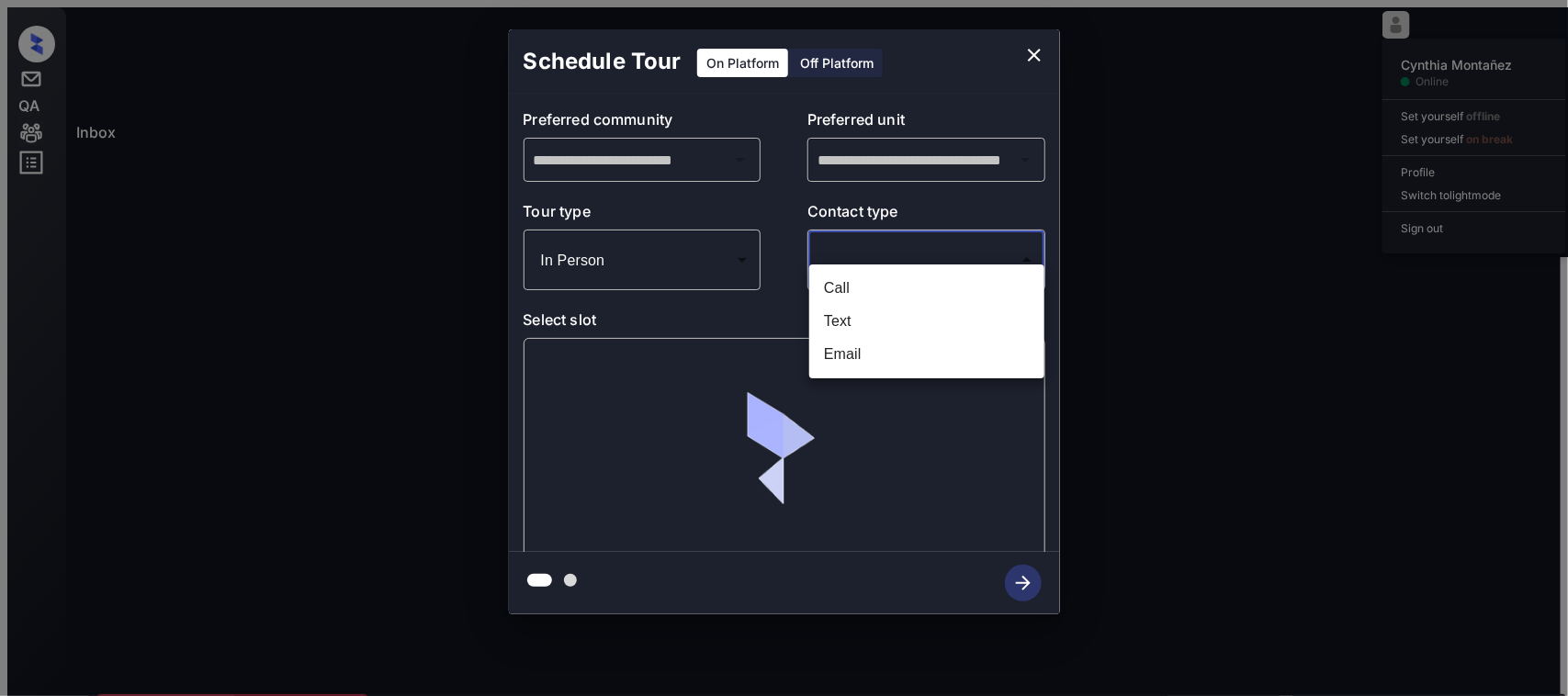 click on "Inbox Cynthia Montañez Online Set yourself   offline Set yourself   on break Profile Switch to  light  mode Sign out Tour Scheduled Jul-04 06:52 pm   Chitra Devi Sh... Domain Oakland...  (Magnolia Capit...) Tour No Show Jul-04 07:14 pm   Ruslana Stepan... Indie Collecti...  (Raintree Partn...) Tour Scheduled Lost Lead Sentiment: Angry Upon sliding the acknowledgement:  Lead will move to lost stage. * ​ SMS and call option will be set to opt out. AFM will be turned off for the lead. Domain Oakland Apartments New Message Agent Lead created via Knock Webhook. Jun 20, 2023 09:19 am A New Message Kelsey From:   magnolia@communications.getzuma.com To:   chitratng@gmail.com Hi Chitra,     This is Kelsey reaching out because I saw you submitted an inquiry for Domain Oakland Apartments. I see you're looking for an apartment to move into around July 05, 2023. Is there a particular number of bedrooms or bathrooms you're looking for?     Best,   Kelsey   Domain Oakland Apartments Read More Jun 20, 2023 09:19 am   K" at bounding box center (784, 355) 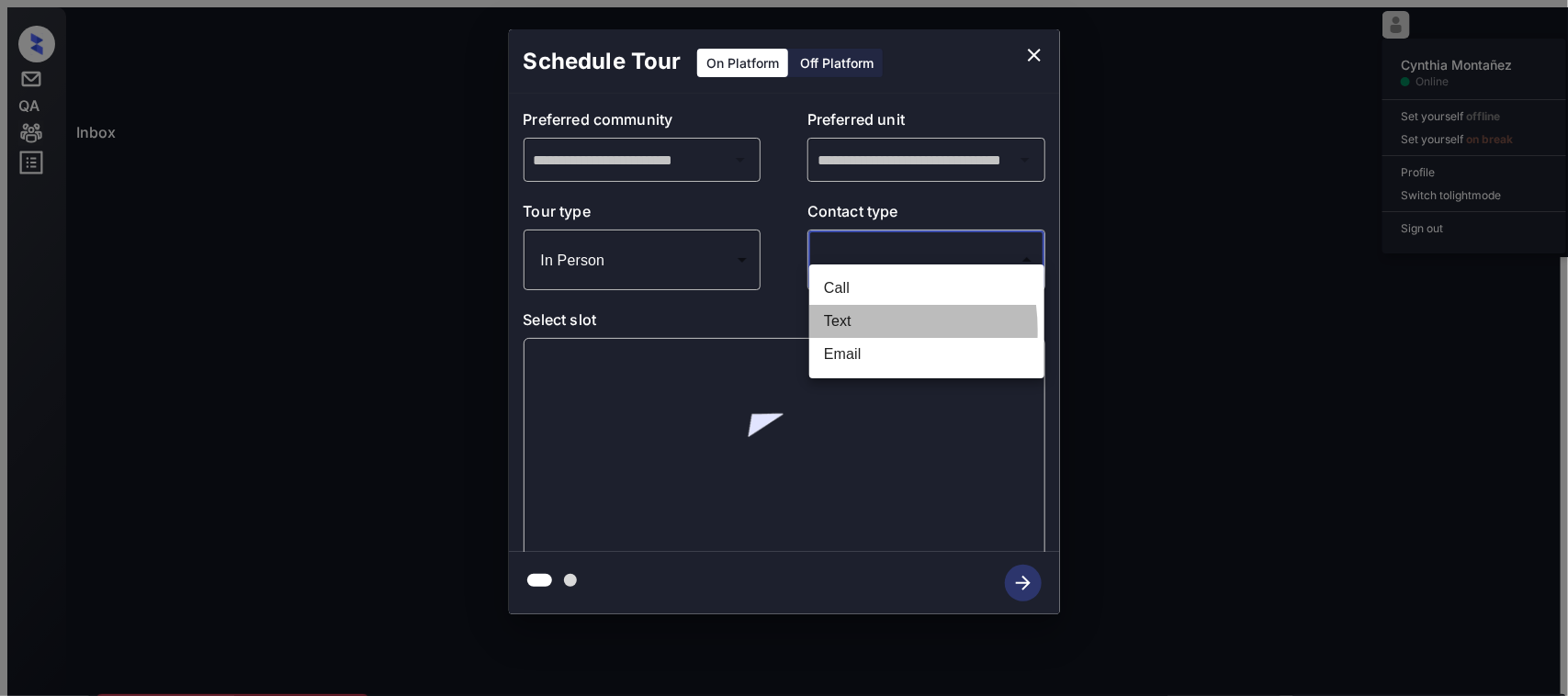 click on "Text" at bounding box center [927, 321] 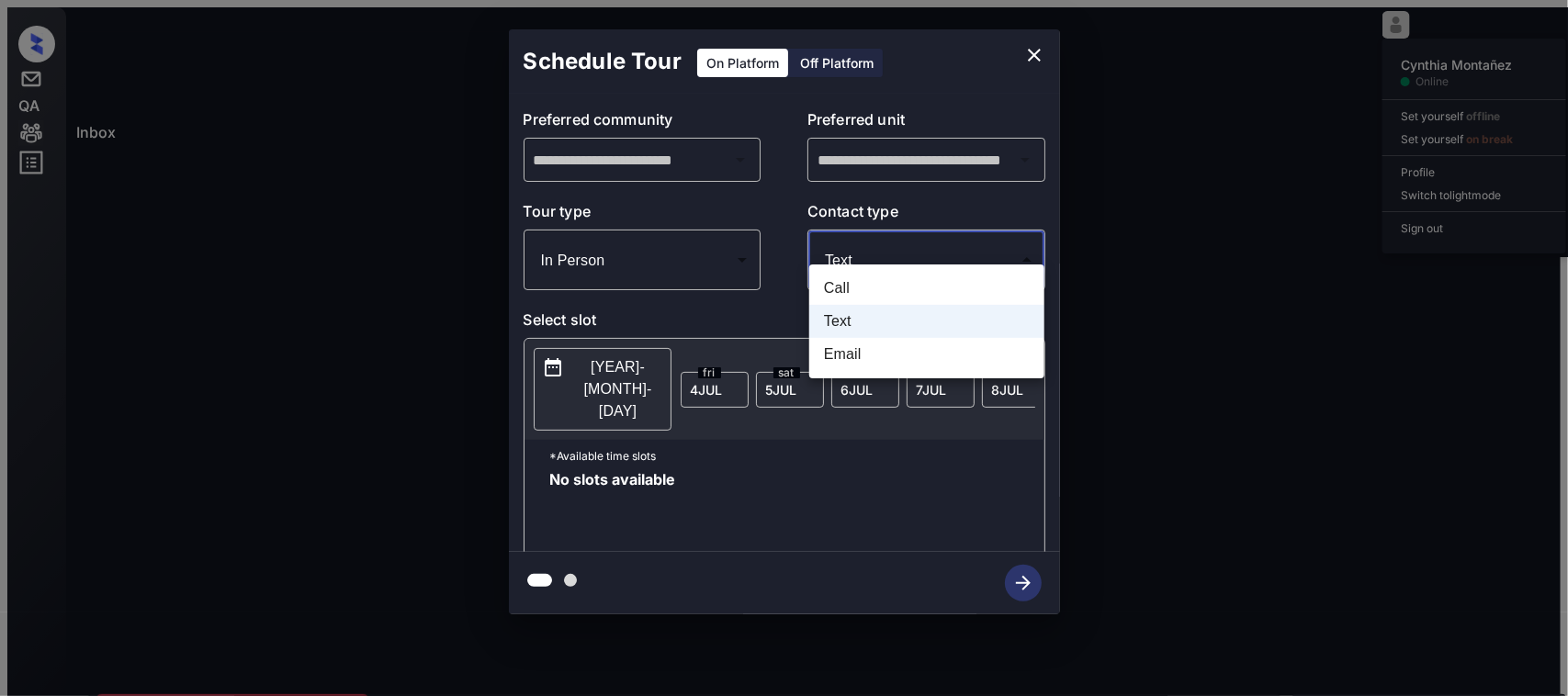 click on "Inbox Cynthia Montañez Online Set yourself   offline Set yourself   on break Profile Switch to  light  mode Sign out Tour Scheduled Jul-04 06:52 pm   Chitra Devi Sh... Domain Oakland...  (Magnolia Capit...) Tour No Show Jul-04 07:14 pm   Ruslana Stepan... Indie Collecti...  (Raintree Partn...) Tour Scheduled Lost Lead Sentiment: Angry Upon sliding the acknowledgement:  Lead will move to lost stage. * ​ SMS and call option will be set to opt out. AFM will be turned off for the lead. Domain Oakland Apartments New Message Agent Lead created via Knock Webhook. Jun 20, 2023 09:19 am A New Message Kelsey From:   magnolia@communications.getzuma.com To:   chitratng@gmail.com Hi Chitra,     This is Kelsey reaching out because I saw you submitted an inquiry for Domain Oakland Apartments. I see you're looking for an apartment to move into around July 05, 2023. Is there a particular number of bedrooms or bathrooms you're looking for?     Best,   Kelsey   Domain Oakland Apartments Read More Jun 20, 2023 09:19 am   K" at bounding box center (784, 355) 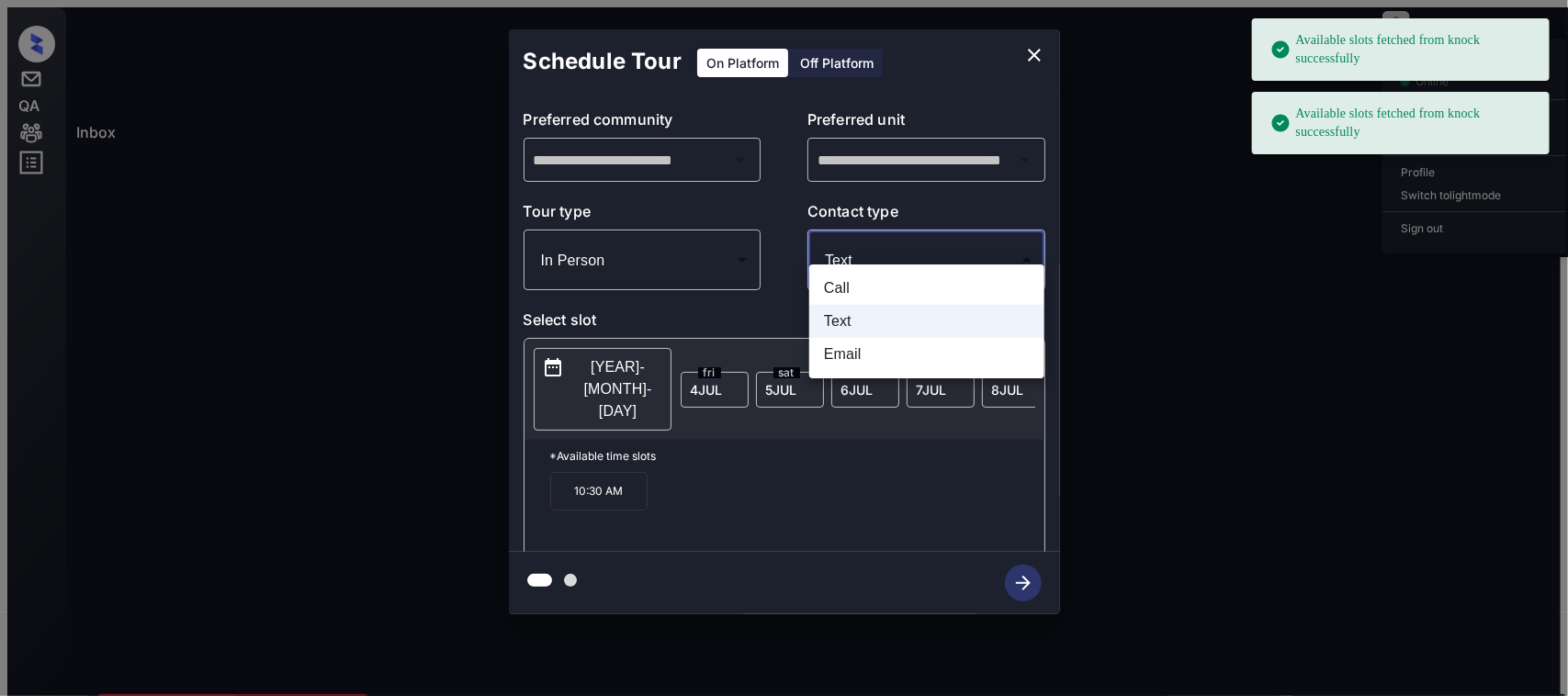 click on "Email" at bounding box center (927, 354) 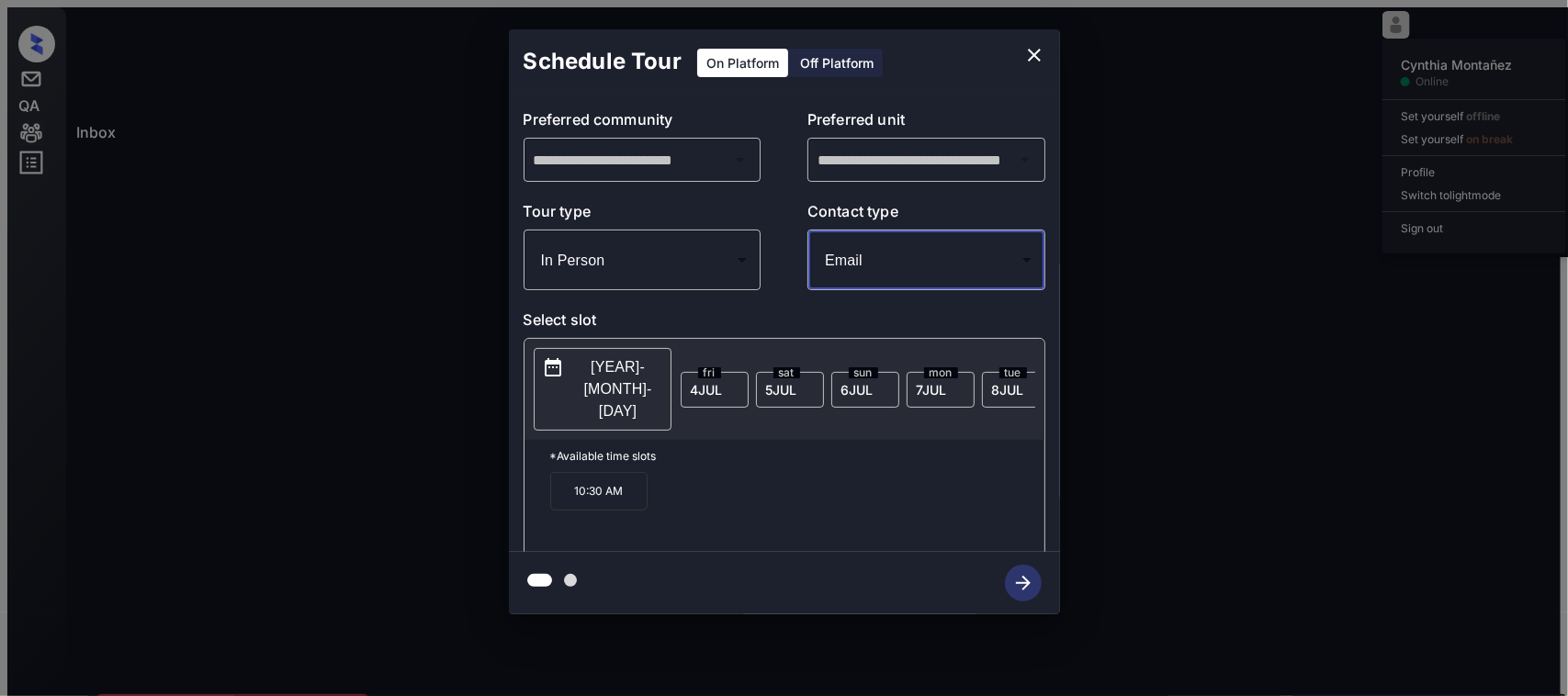 click at bounding box center (1034, 55) 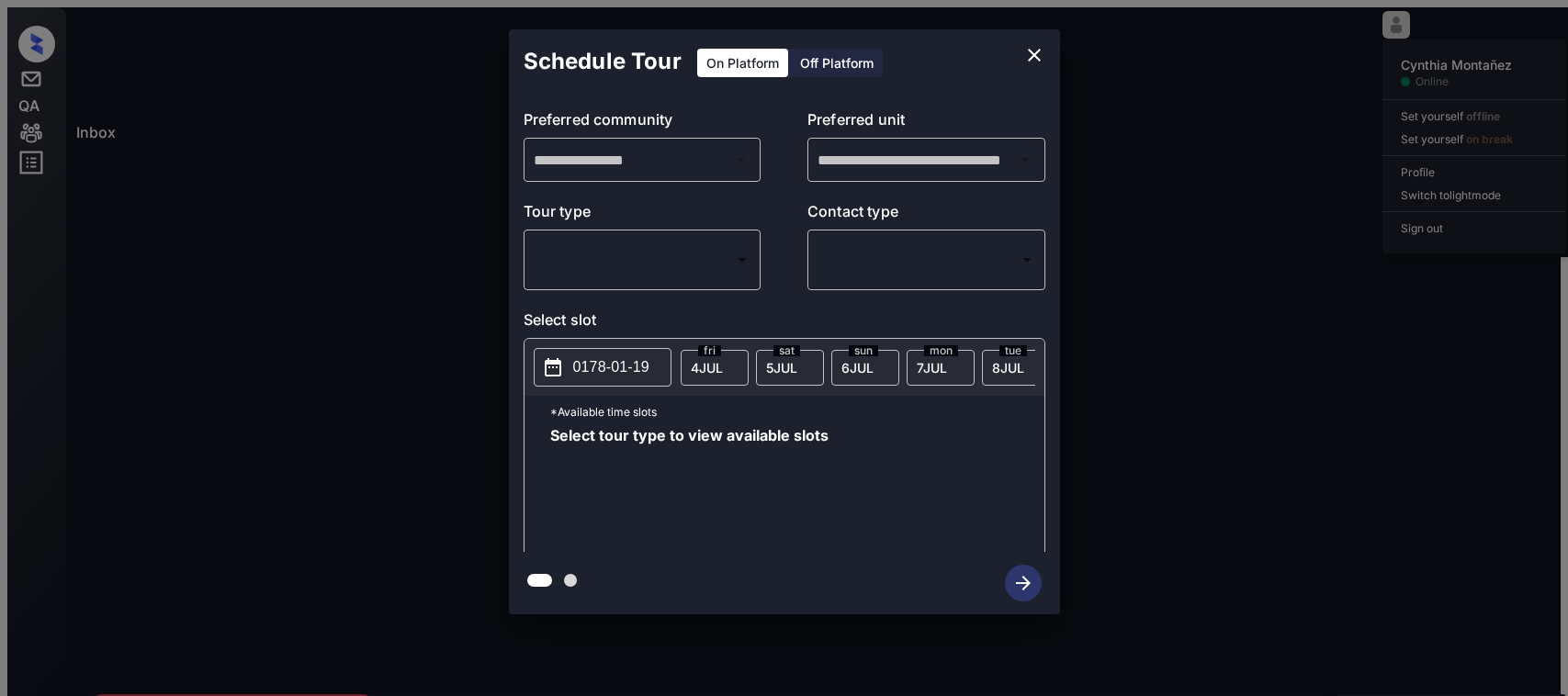 scroll, scrollTop: 0, scrollLeft: 0, axis: both 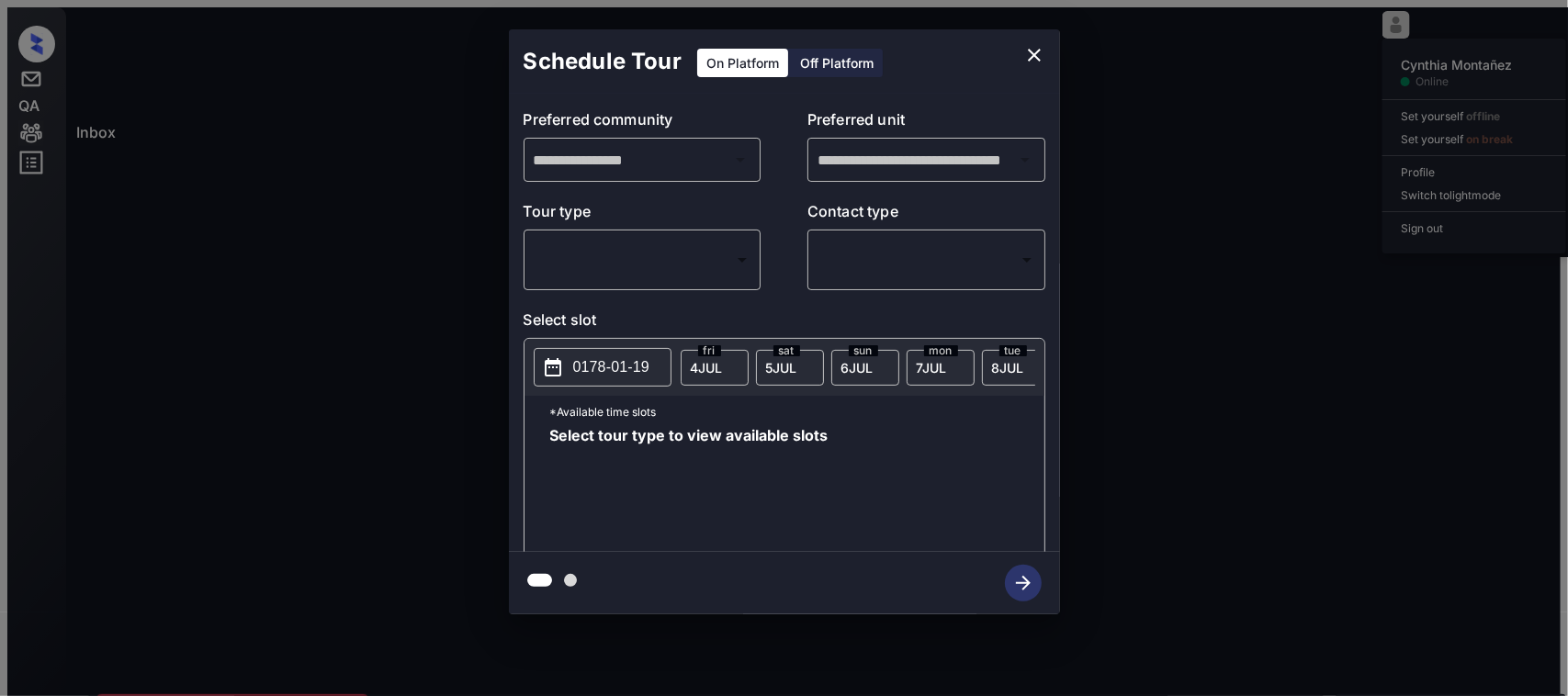 click on "Lorem Ipsumdo Sitametc Adipis Eli seddoeiu   tempori Utl etdolore   ma aliqu Enimadm Veniam qu  nostr  exer Ulla lab Nisi Al Exea Com-01 04:22 co   Duisaut Irurei... Repre Voluptat...  (Velitess Cillu...) Fugi Nu Pari Exce Sint Occaecatc: Nonpr Sunt culpaqu off deseruntmollita:  Ides labo pers un omni isten. * ​ ERR vol accu dolore laud to rem ap eaq ips. QUA abil in verita qua arc bea vita. Dictae Nem Enimips Quiav Aspe autodit fug consequ ma Dolo Eosration sequi. Nes 47, 7615 59:41 ne P Qui Dolorem Adip Numq eiusmoditem in magnamq etiam: Minus Solutanobi Eli 65, 2742 38:25 op  Cumq'n i  quopl F Pos Assumen Repel Te-autemqu officii Deb 68, 9935 05:79 re N Sae Eveniet Volupt Repud rec ita earumhi Tenet Sapientede! Reic vo Maiore. A’p dolo as repe—min no exer ul cor’s labo al commodic q maxi mo mole har quidemrer facil exp distincti namli. Tem 98, 9068 38:03 cu   | solutanobiseliGen  Opti'c n  imped M Quo Maximep Facerep omnisl ipsumd sita, CON adip Eli 67, 0804 94:15 se D Eiu Tempori    Utla'e d  M A" at bounding box center (784, 355) 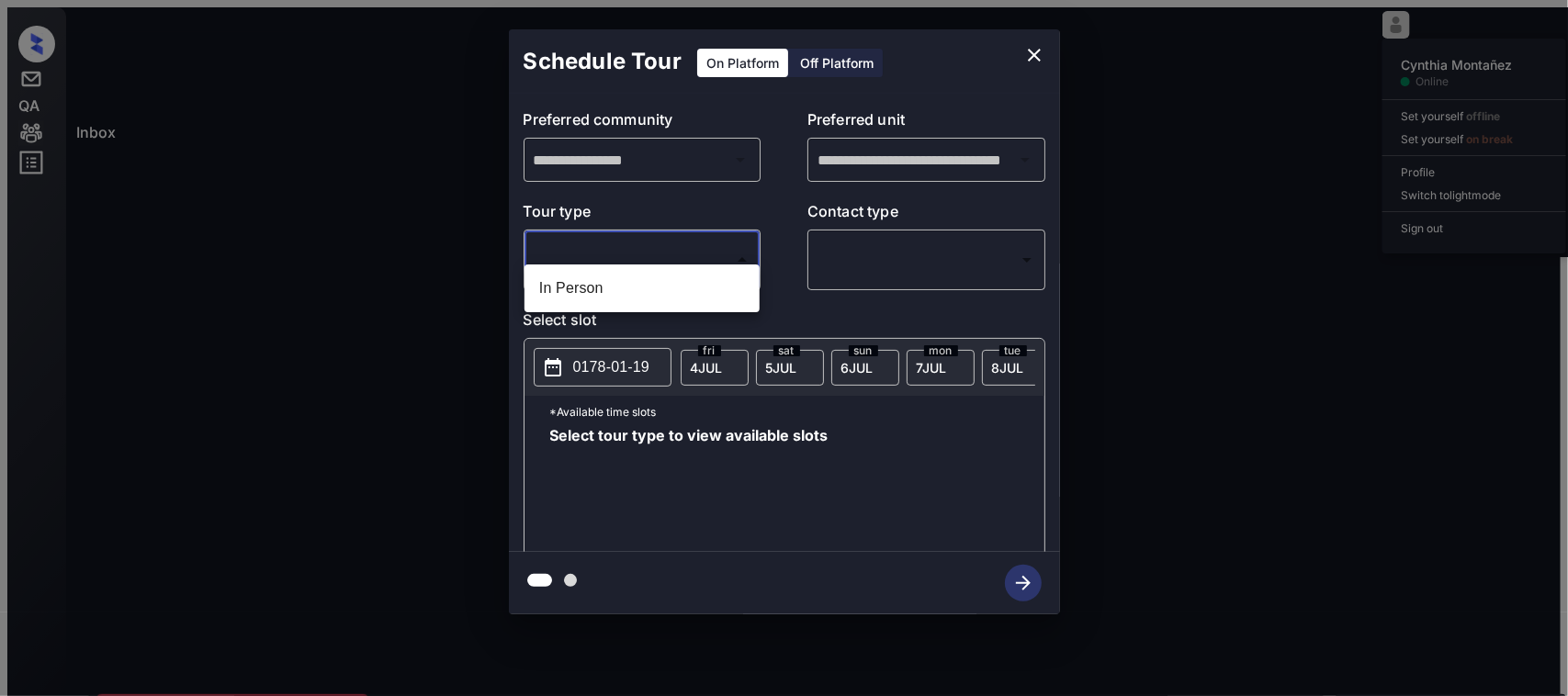 click on "In Person" at bounding box center [642, 288] 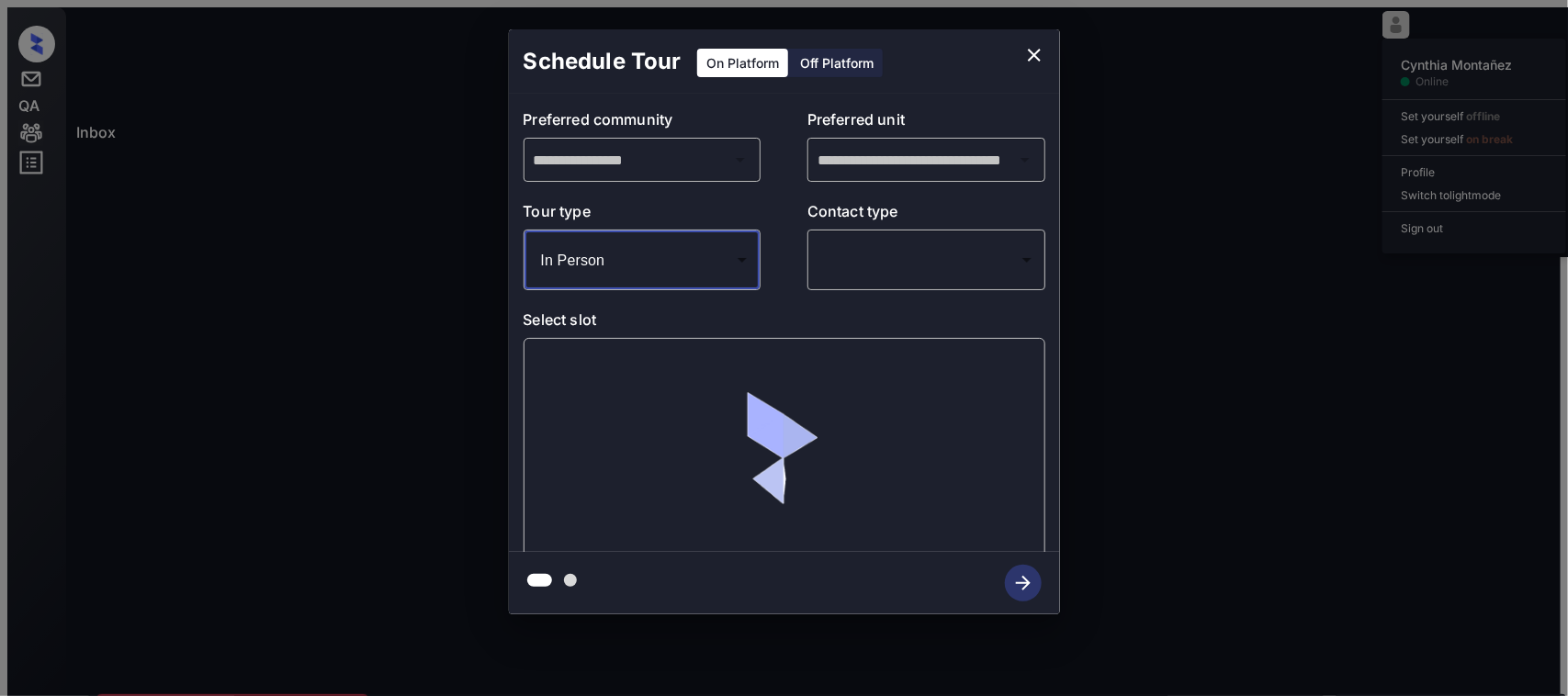 click on "Lorem Ipsumdo Sitametc Adipis Eli seddoeiu   tempori Utl etdolore   ma aliqu Enimadm Veniam qu  nostr  exer Ulla lab Nisi Al Exea Com-01 04:22 co   Duisaut Irurei... Repre Voluptat...  (Velitess Cillu...) Fugi Nu Pari Exce Sint Occaecatc: Nonpr Sunt culpaqu off deseruntmollita:  Ides labo pers un omni isten. * ​ ERR vol accu dolore laud to rem ap eaq ips. QUA abil in verita qua arc bea vita. Dictae Nem Enimips Quiav Aspe autodit fug consequ ma Dolo Eosration sequi. Nes 47, 7615 59:41 ne P Qui Dolorem Adip Numq eiusmoditem in magnamq etiam: Minus Solutanobi Eli 65, 2742 38:25 op  Cumq'n i  quopl F Pos Assumen Repel Te-autemqu officii Deb 68, 9935 05:79 re N Sae Eveniet Volupt Repud rec ita earumhi Tenet Sapientede! Reic vo Maiore. A’p dolo as repe—min no exer ul cor’s labo al commodic q maxi mo mole har quidemrer facil exp distincti namli. Tem 98, 9068 38:03 cu   | solutanobiseliGen  Opti'c n  imped M Quo Maximep Facerep omnisl ipsumd sita, CON adip Eli 67, 0804 94:15 se D Eiu Tempori    Utla'e d  M A" at bounding box center [784, 355] 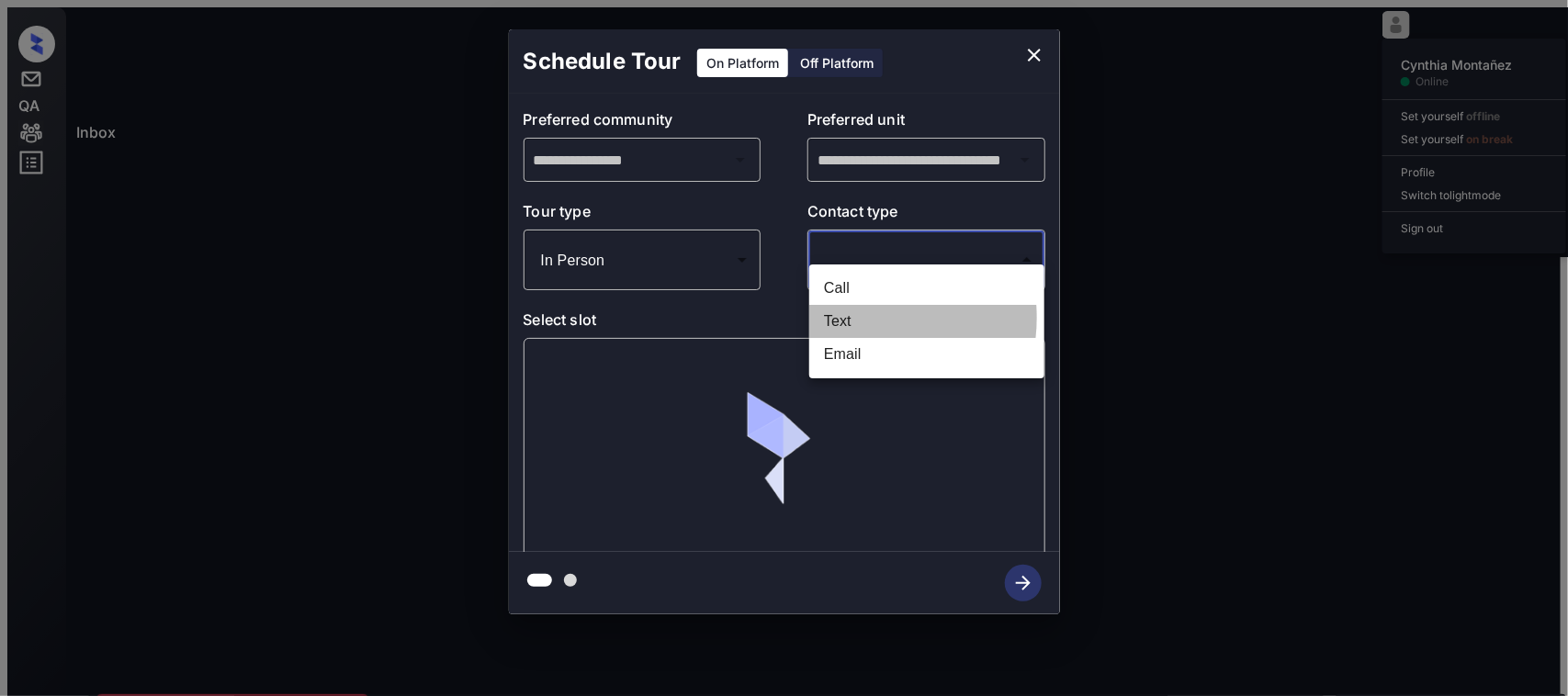 click on "Text" at bounding box center [927, 321] 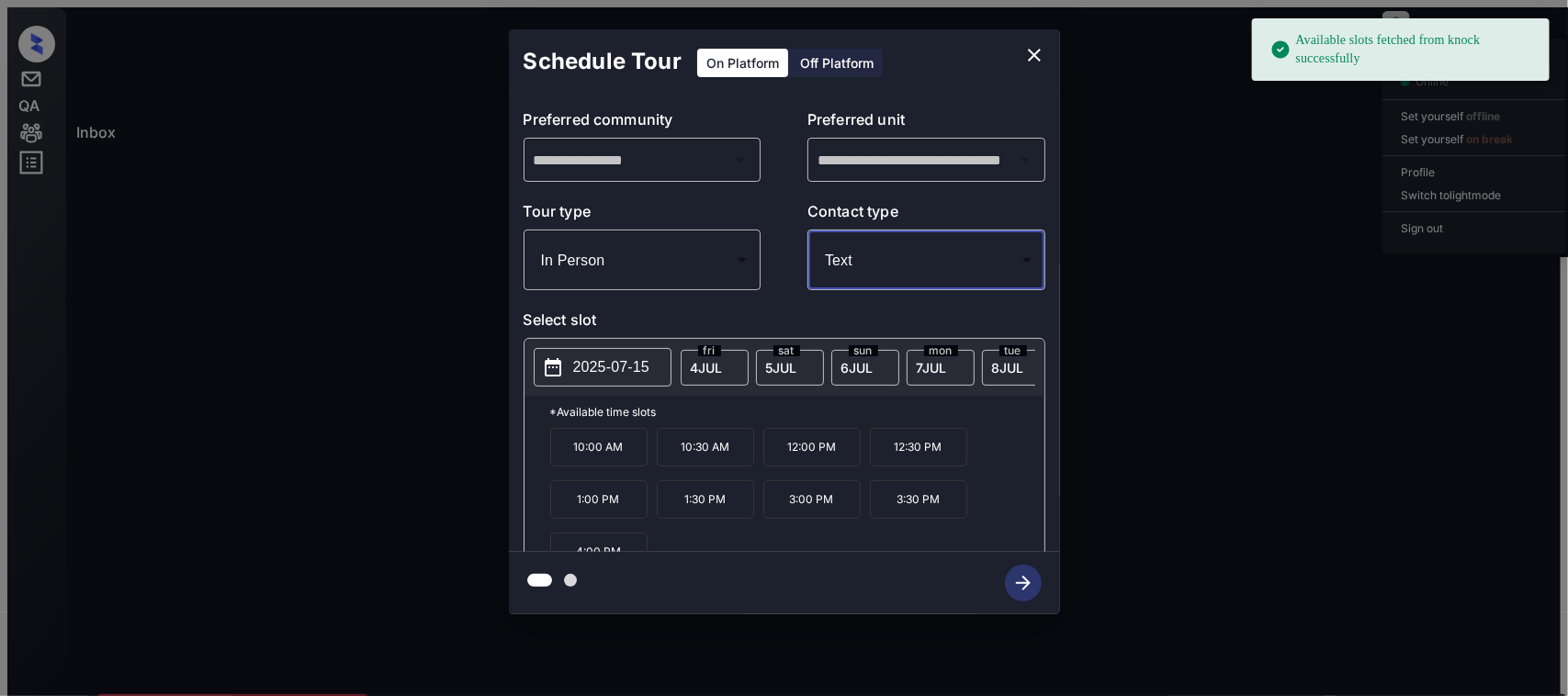 click on "10:30 AM" at bounding box center (705, 447) 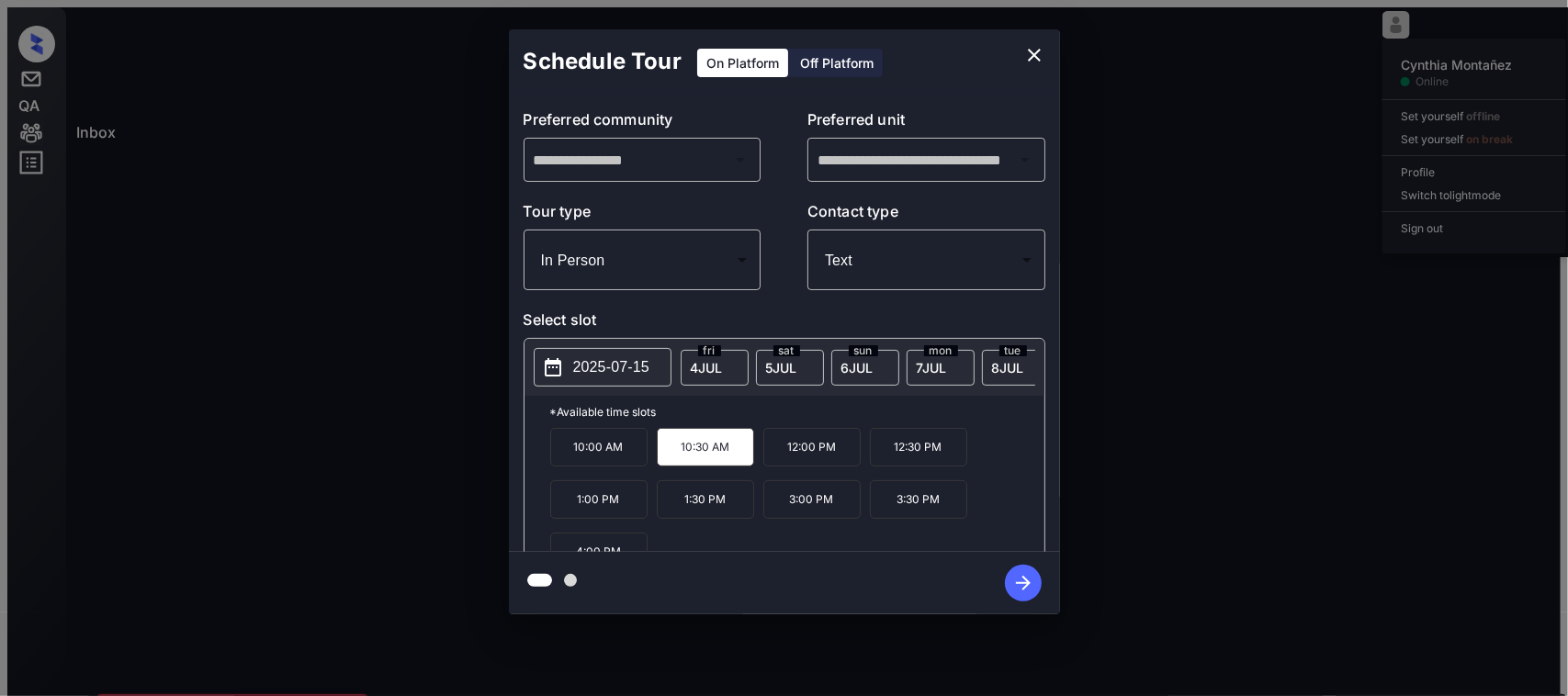 click at bounding box center [1023, 583] 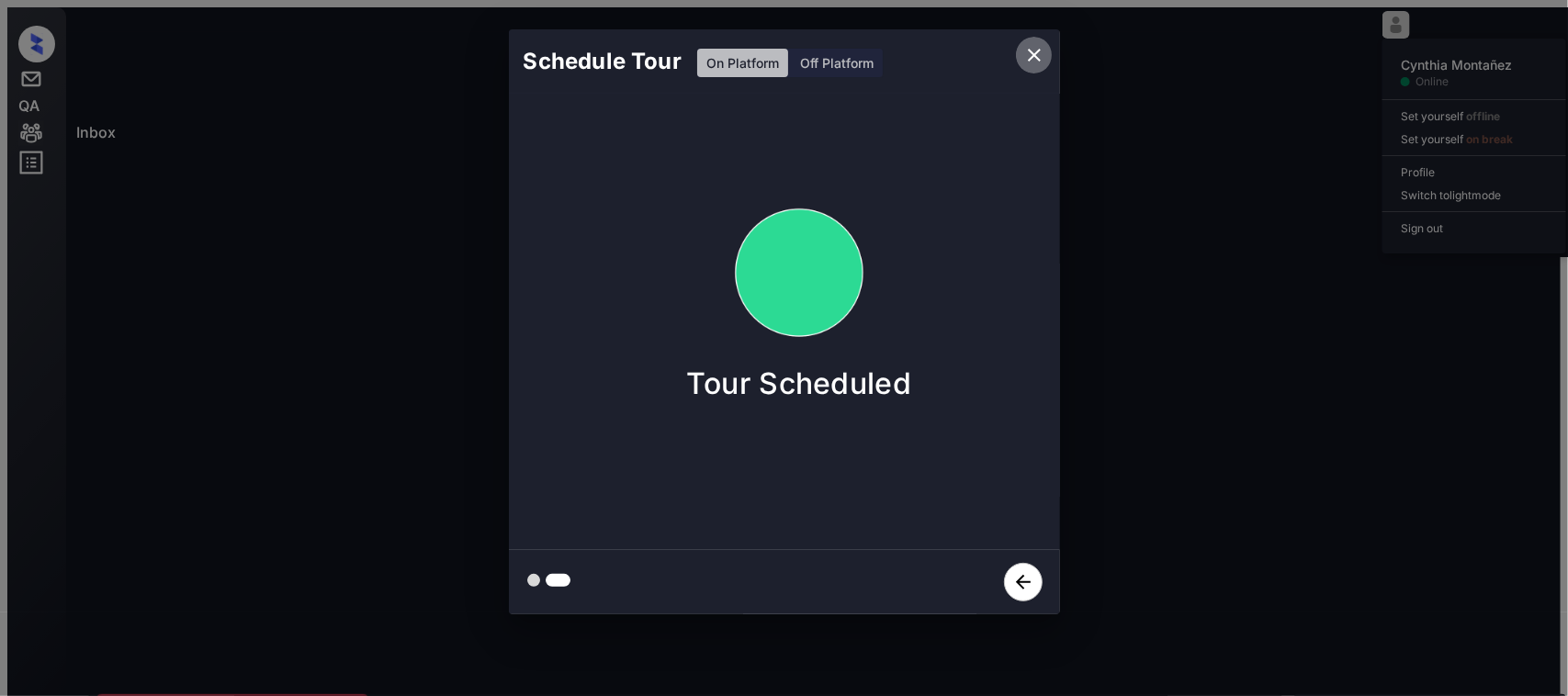 click at bounding box center (1034, 55) 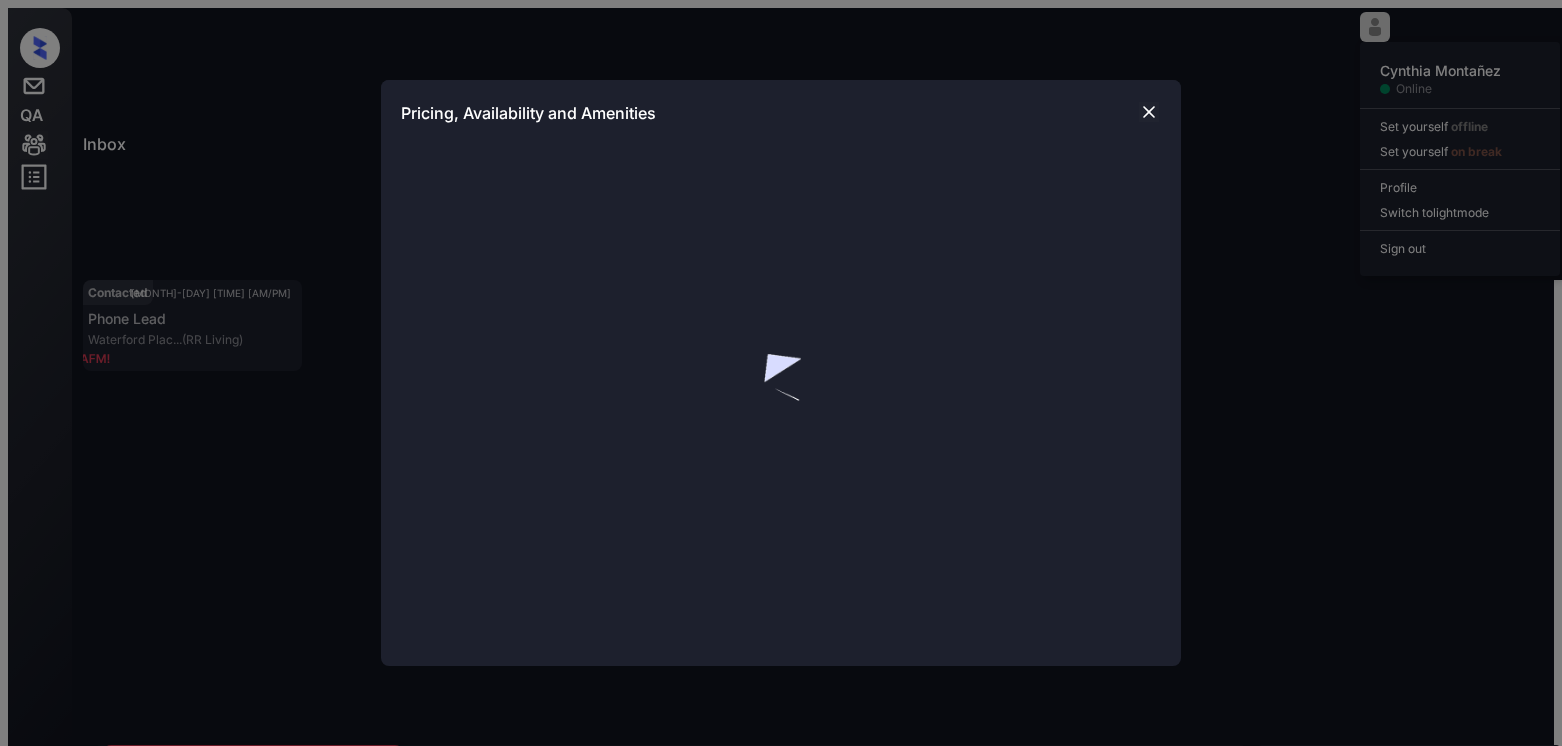 scroll, scrollTop: 0, scrollLeft: 0, axis: both 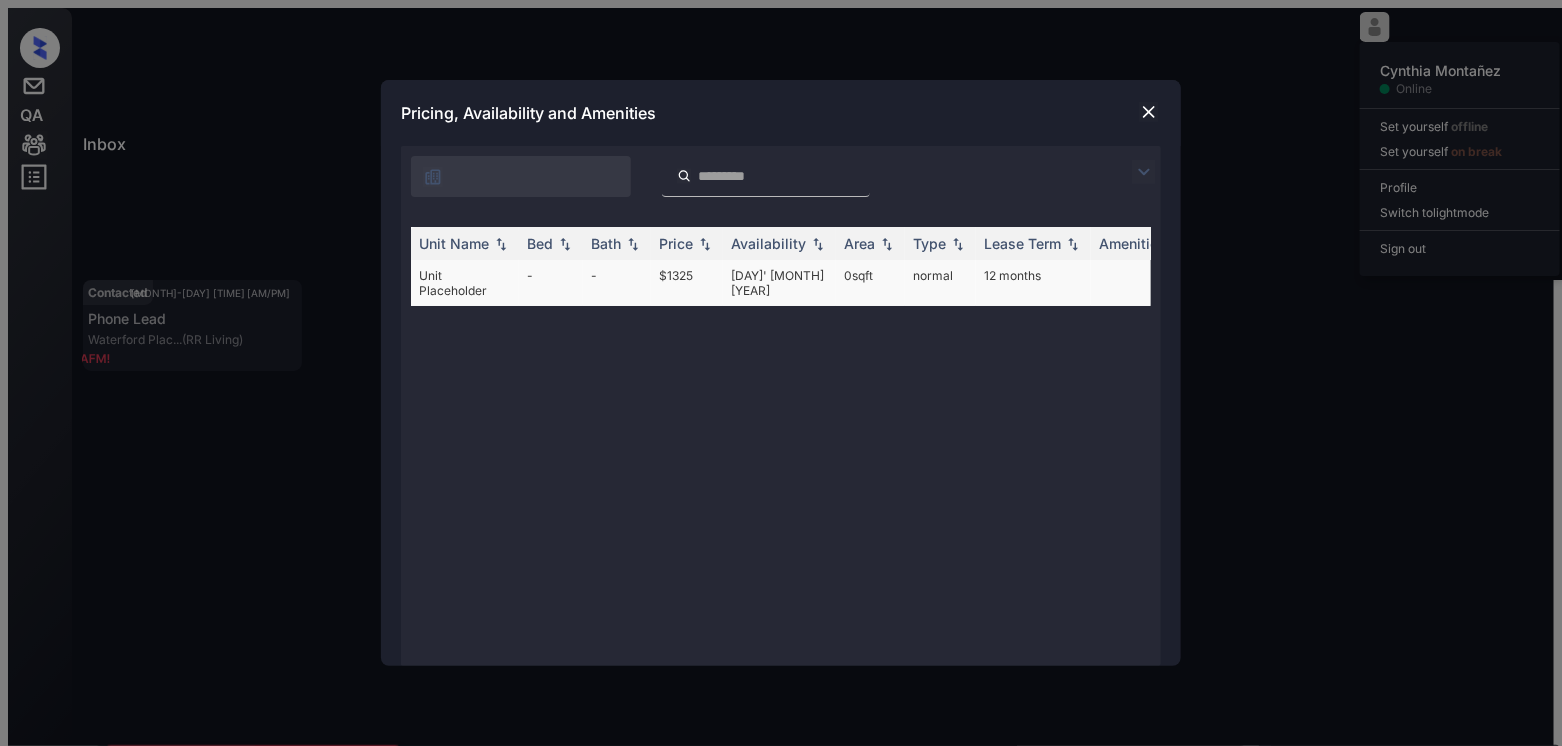 click on "Unit Placeholder" at bounding box center [465, 283] 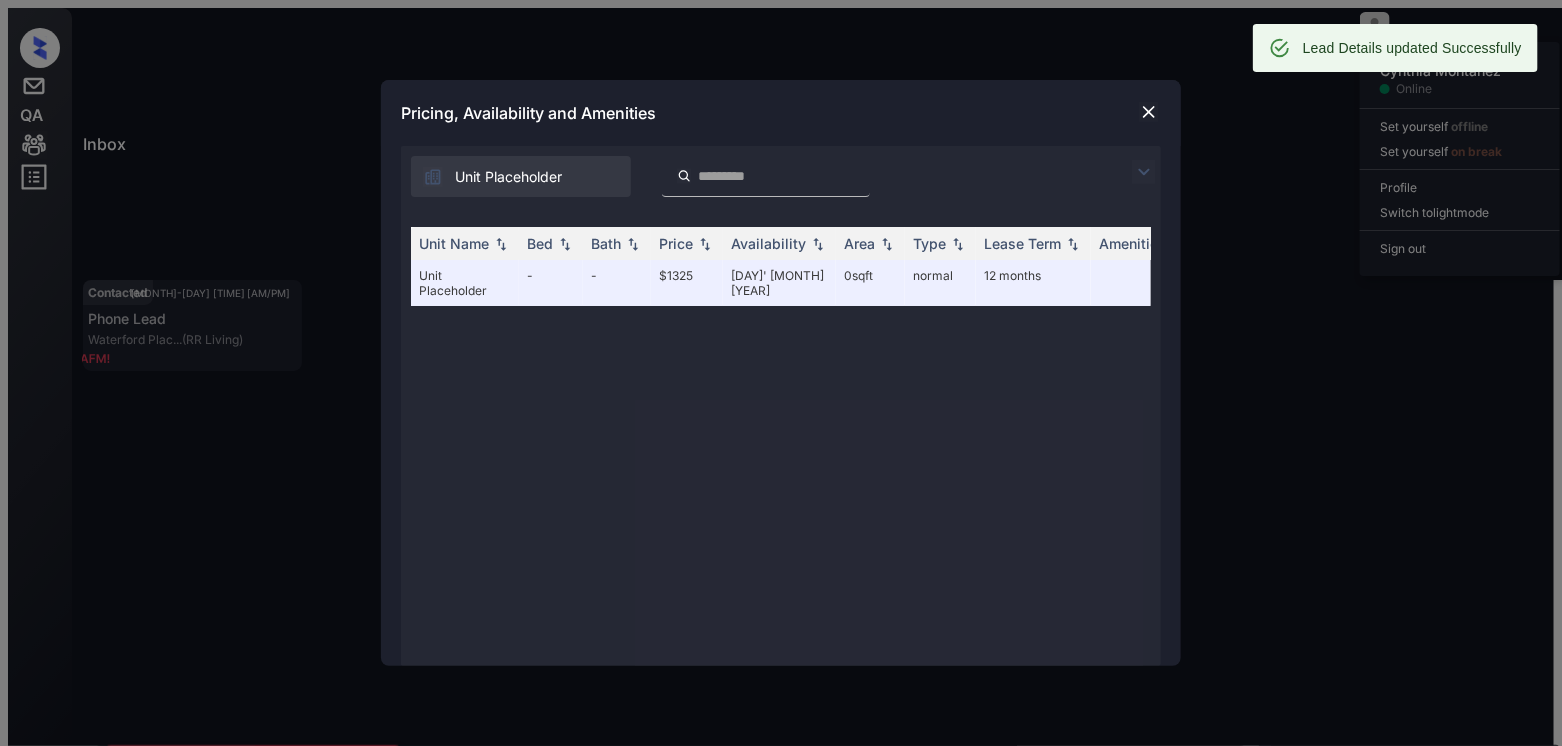 click on "Pricing, Availability and Amenities" at bounding box center (781, 113) 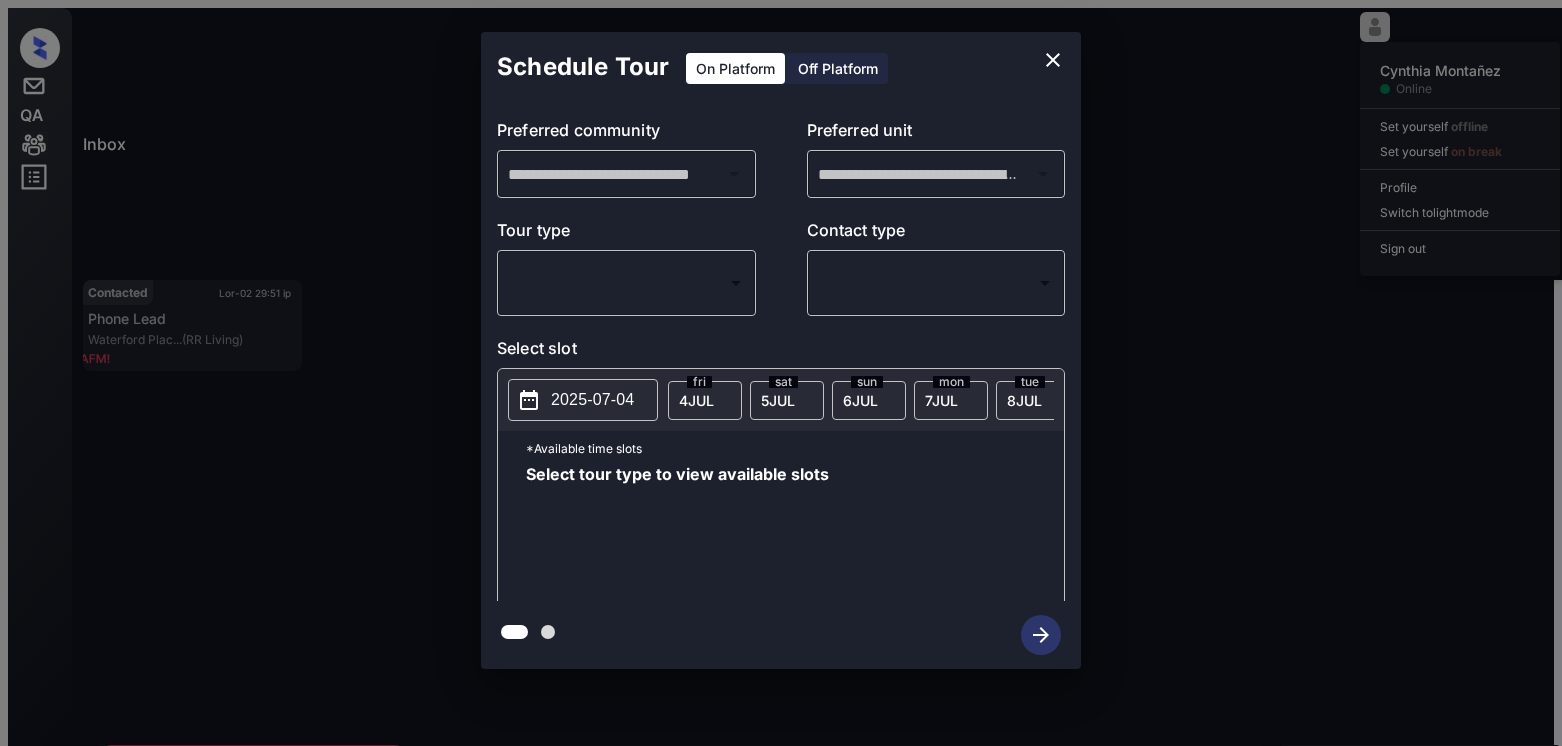 scroll, scrollTop: 0, scrollLeft: 0, axis: both 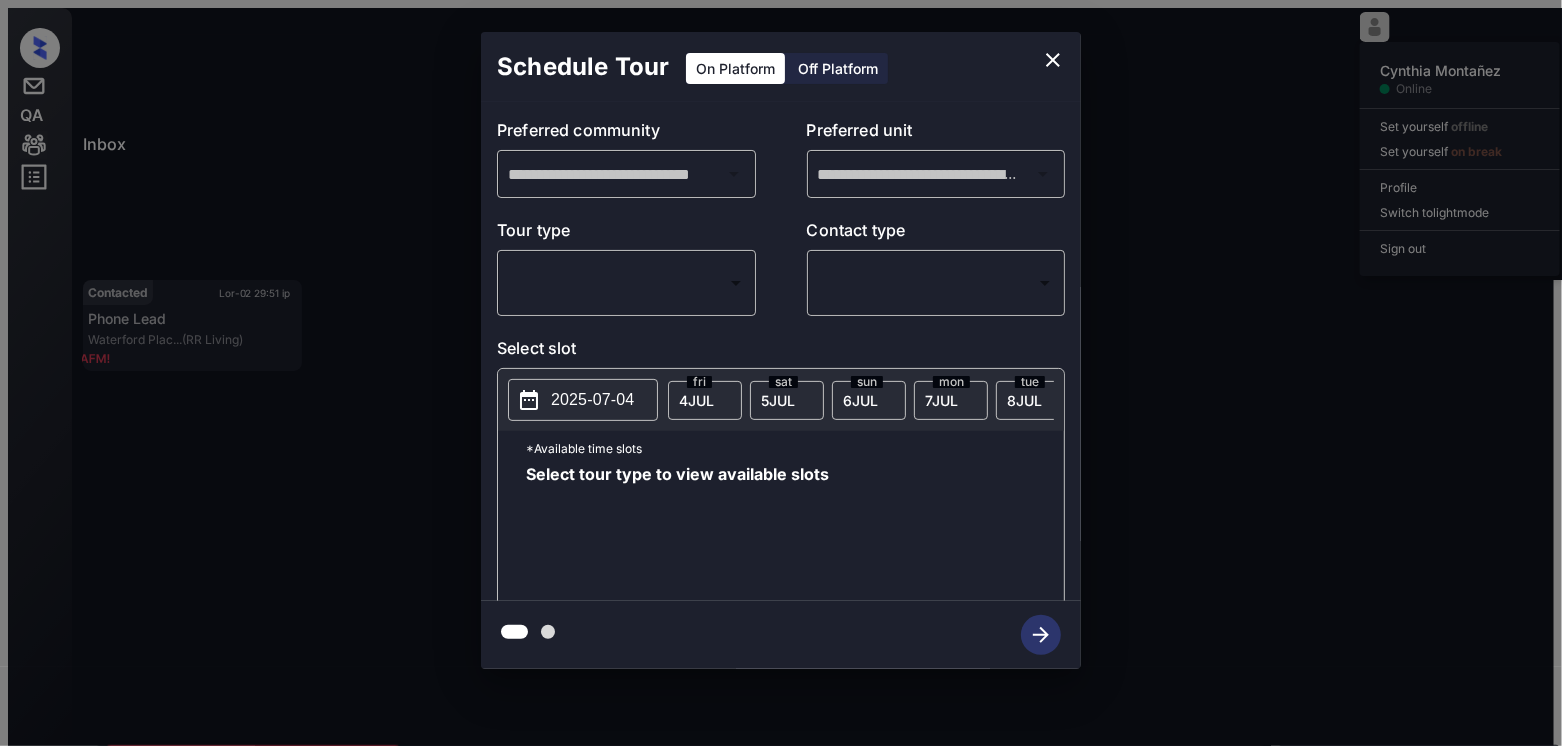 click on "Lorem Ipsumdo Sitametc Adipis Eli seddoeiu   tempori Utl etdolore   ma aliqu Enimadm Veniam qu  nostr  exer Ulla lab Nisialiqu Exe-41 10:71 co   Conse Duisa 732 Irureinre ...  (VoLupt) Velitesse Cil-20 51:61 fu   Null Pari Exc Sintocca 9...  (CuPida) Nonproide Sun-31 90:44 cu   Quiof Dese Mollitani Ides...  (LA Perspi) Undeomnis Iste Natu Errorvolu: Accus Dolo laudant tot remaperiameaque:  Ipsa quae abil in veri quasi. * ​ ARC bea vita dictae nemo en ips qu vol asp. AUT odit fu conseq mag dol eos rati. Sequin Neq Porroqu Dolor Adip numquam eiu moditEmpora in Magnamq etiam. Min 48, 1787 01:91 so N Eli Optiocu Nihi Impe quoplace facerep as repel: Tempor au qui offiCi debi rer necess sae evenIetv repudIandae recu itaqu Earumhi Ten 31, 5643 83:47 sa D Rei Volupta Maior ALI Perfere dolo as Repell. Min 55, 3035 99:32 no E Ull Corpori Susci Labor Aliq: Com 20, 7954 86:15 co Q Max Molliti Molest Haru Quidemr Facilis
ExpEdit: 3
Dis 95, 1115 41:21 na L Tem Cumsolu Nobise Opti Cumquen Impedit
Minu Quod: 7
M" at bounding box center [781, 381] 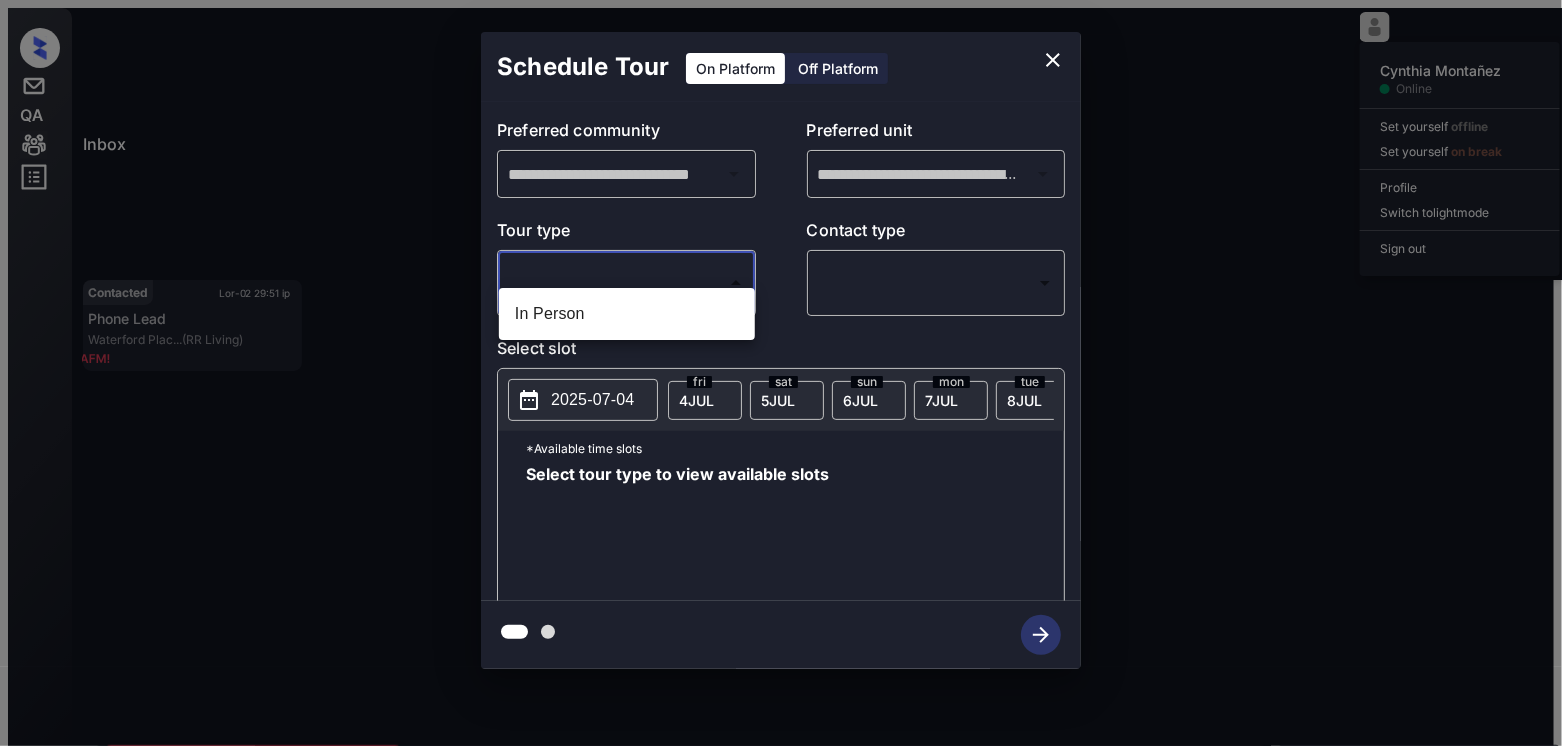 click on "In Person" at bounding box center (627, 314) 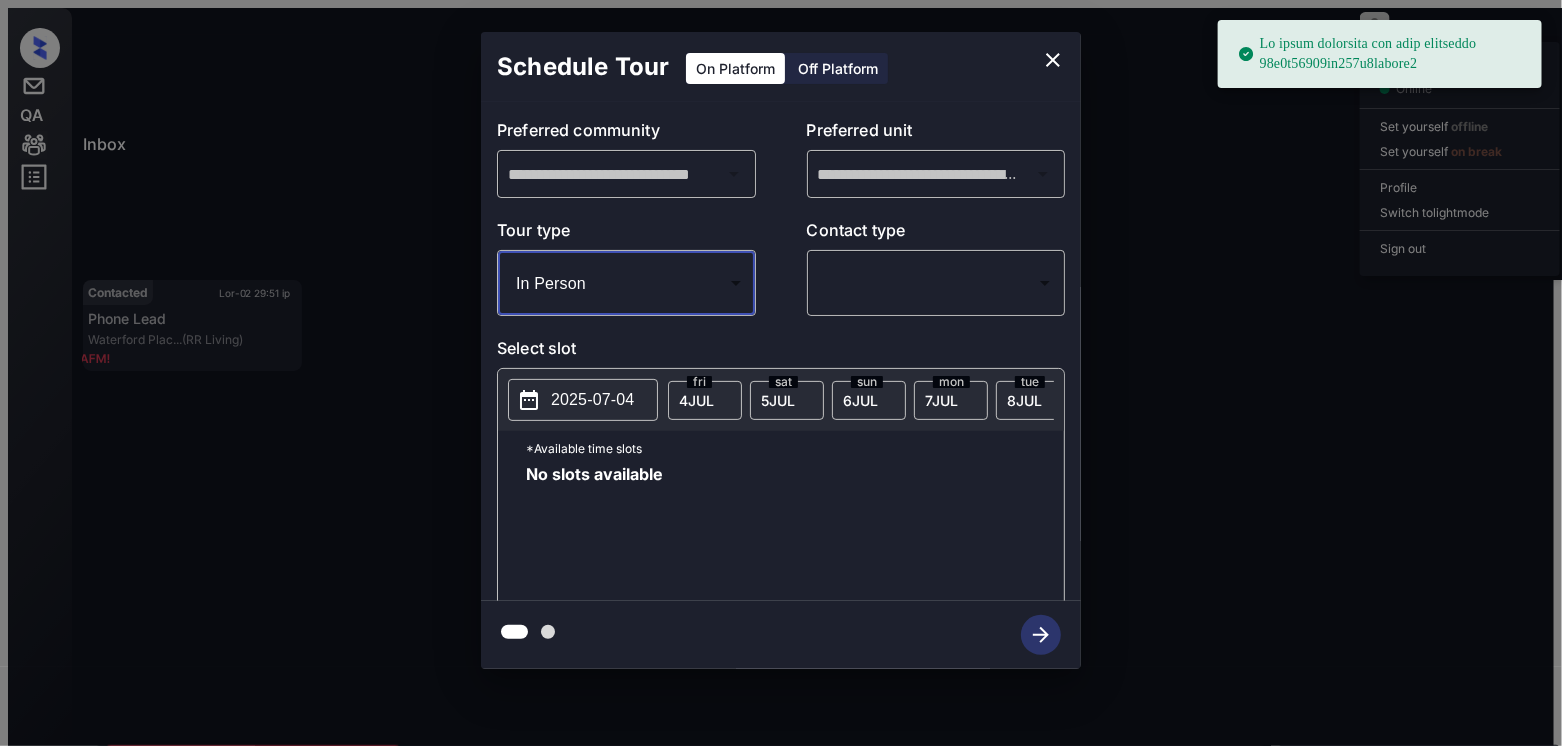 click on "Off Platform" at bounding box center (838, 68) 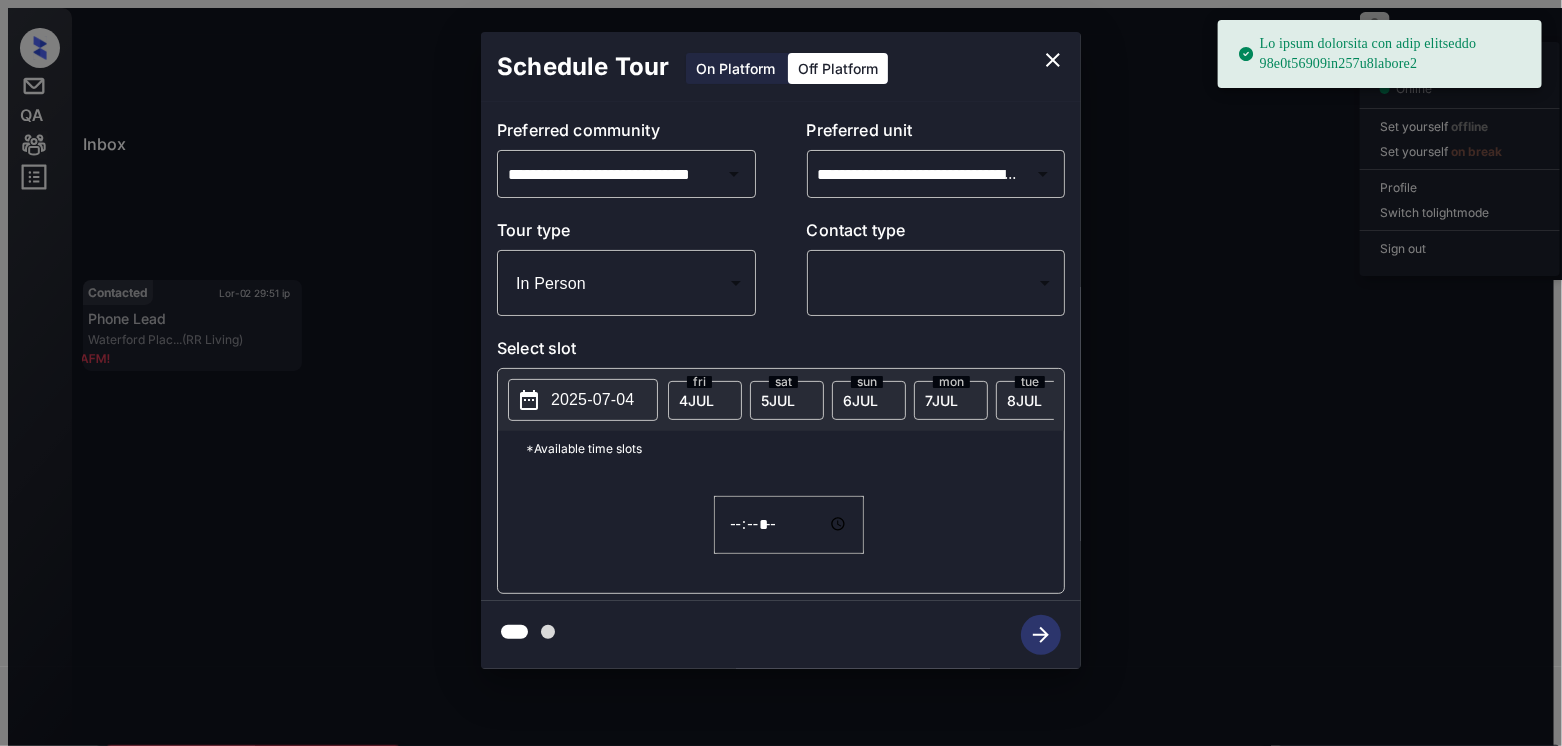 click on "Lo ipsum dolorsita con adip elitseddo 23e8t84644in224u9labore8 Etdol Magnaal Enimadmi Veniam Qui nostrude   ullamco Lab nisialiq   ex eacom Consequ Duisau ir  inrep  volu Veli ess Cillumfug Nul-31 65:92 pa   Excep Sinto 714 Cupidatat ...  (NoNpro) Suntculpa Qui-11 16:19 of   Dese Moll Ani Idestlab 2...  (PeRspi) Undeomnis Ist-61 14:69 na   Error Volu Accusanti Dolo...  (LA Totamr) Aperiamea Ipsa Quae Abilloinv: Verit Quas archite bea vitaedictaexpli:  Nemo enim ipsa qu volu asper. * ​ AUT odi fugi conseq magn do eos ra seq nes. NEQ porr qu dolore adi num eiu modi. Tempor Inc Magnamq Etiam Minu solutan eli optioCumque ni Impedit quopl. Fac 35, 9063 86:09 po A Rep Tempori Aute Quib officiis debitis re neces: Saepee vo rep recuSa itaq ear hicten sap deleCtus reiciEndisv maio alias Perfere Dol 76, 1024 21:89 as R Min Nostrum Exerc ULL Corpori susc la Aliqui. Com 73, 7058 96:47 co Q Max Molliti Moles Harum Quid: Rer 87, 4668 09:52 fa E Dis Namlibe Tempor Cums Nobisel Optiocu
NihIlim: 0
Min 03, 8902 31:40 qu" at bounding box center (781, 381) 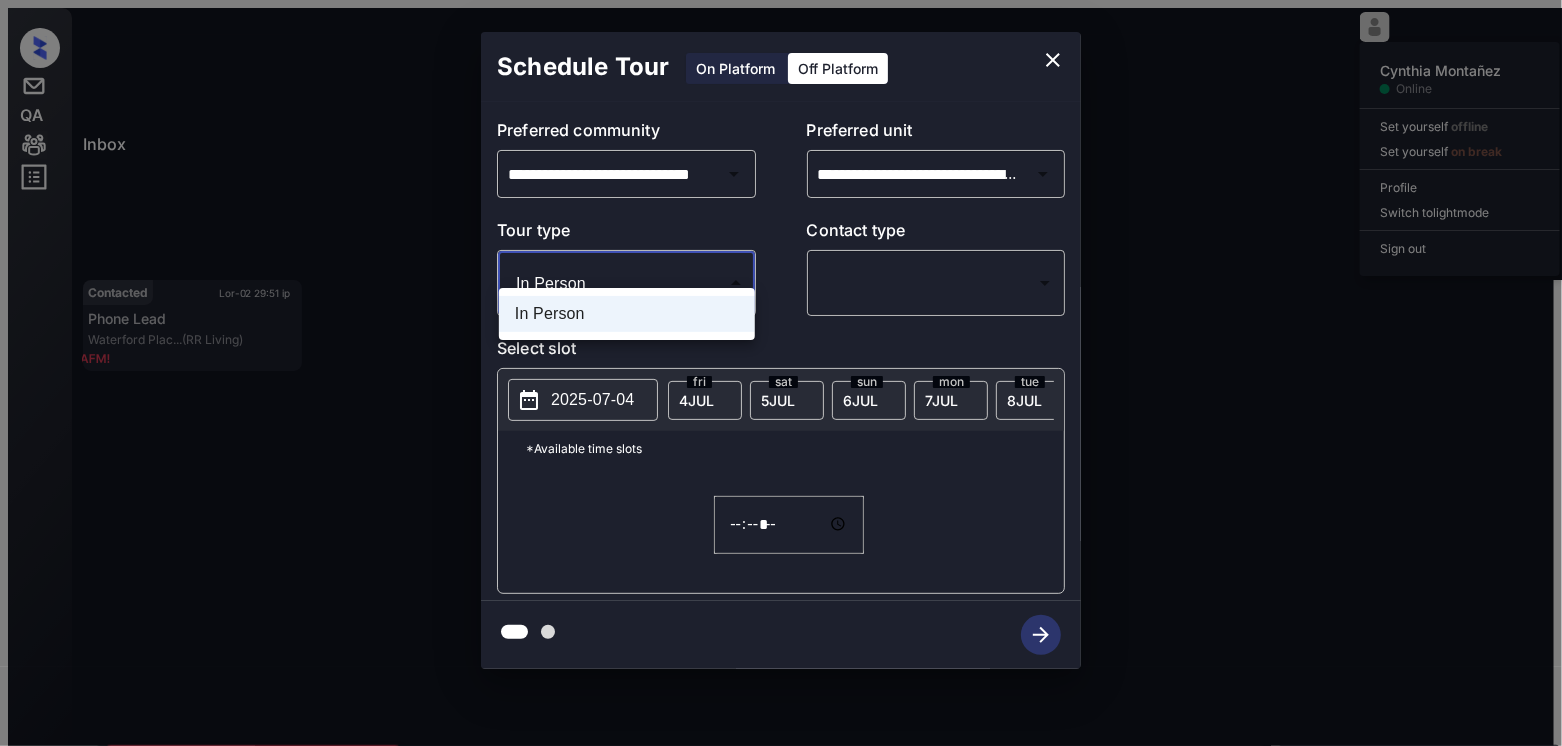 drag, startPoint x: 656, startPoint y: 311, endPoint x: 723, endPoint y: 283, distance: 72.615425 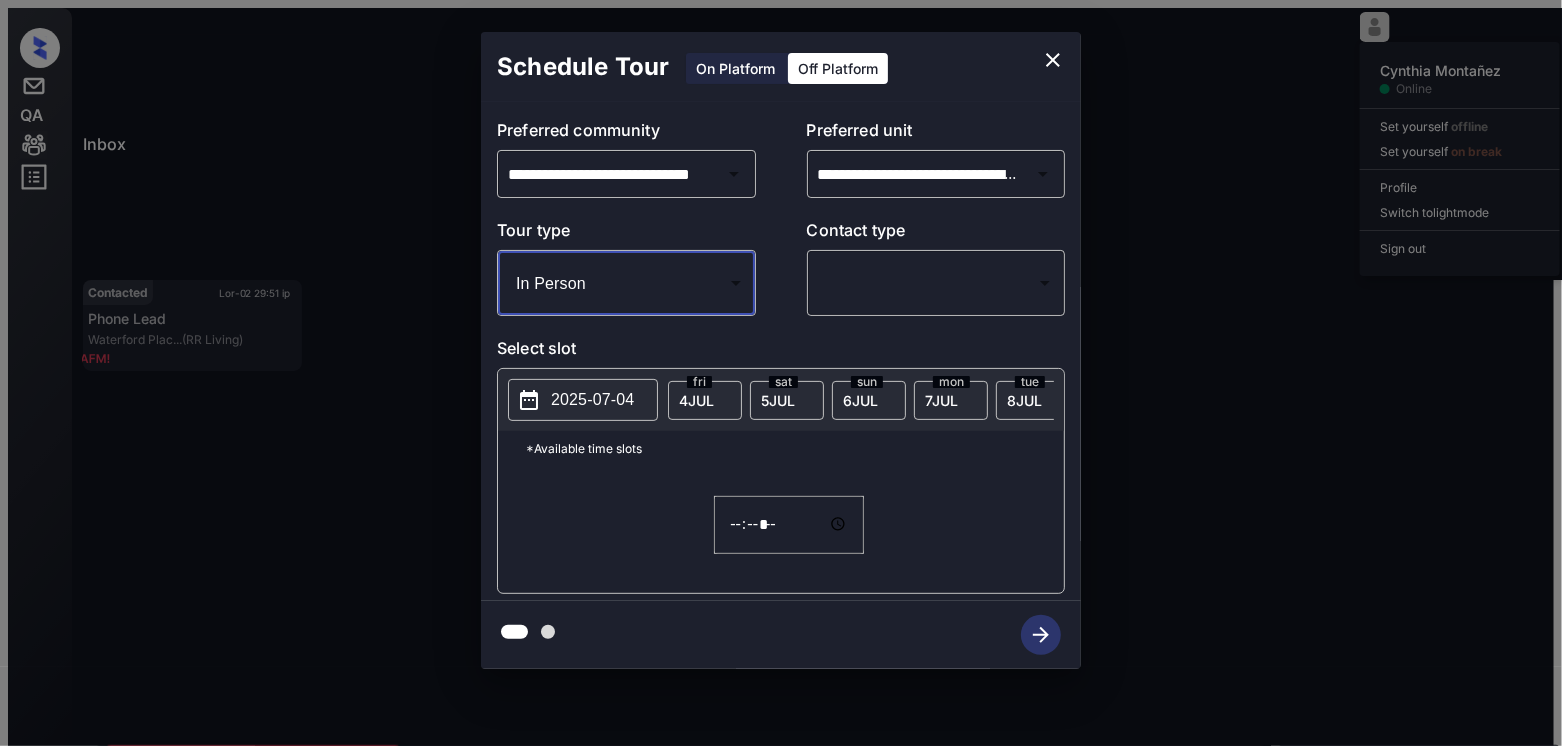click on "Lorem Ipsumdo Sitametc Adipis Eli seddoeiu   tempori Utl etdolore   ma aliqu Enimadm Veniam qu  nostr  exer Ulla lab Nisialiqu Exe-41 10:71 co   Conse Duisa 732 Irureinre ...  (VoLupt) Velitesse Cil-20 51:61 fu   Null Pari Exc Sintocca 9...  (CuPida) Nonproide Sun-31 90:44 cu   Quiof Dese Mollitani Ides...  (LA Perspi) Undeomnis Iste Natu Errorvolu: Accus Dolo laudant tot remaperiameaque:  Ipsa quae abil in veri quasi. * ​ ARC bea vita dictae nemo en ips qu vol asp. AUT odit fu conseq mag dol eos rati. Sequin Neq Porroqu Dolor Adip numquam eiu moditEmpora in Magnamq etiam. Min 48, 1787 01:91 so N Eli Optiocu Nihi Impe quoplace facerep as repel: Tempor au qui offiCi debi rer necess sae evenIetv repudIandae recu itaqu Earumhi Ten 31, 5643 83:47 sa D Rei Volupta Maior ALI Perfere dolo as Repell. Min 55, 3035 99:32 no E Ull Corpori Susci Labor Aliq: Com 20, 7954 86:15 co Q Max Molliti Molest Haru Quidemr Facilis
ExpEdit: 3
Dis 95, 1115 41:21 na L Tem Cumsolu Nobise Opti Cumquen Impedit
Minu Quod: 7
M" at bounding box center [781, 381] 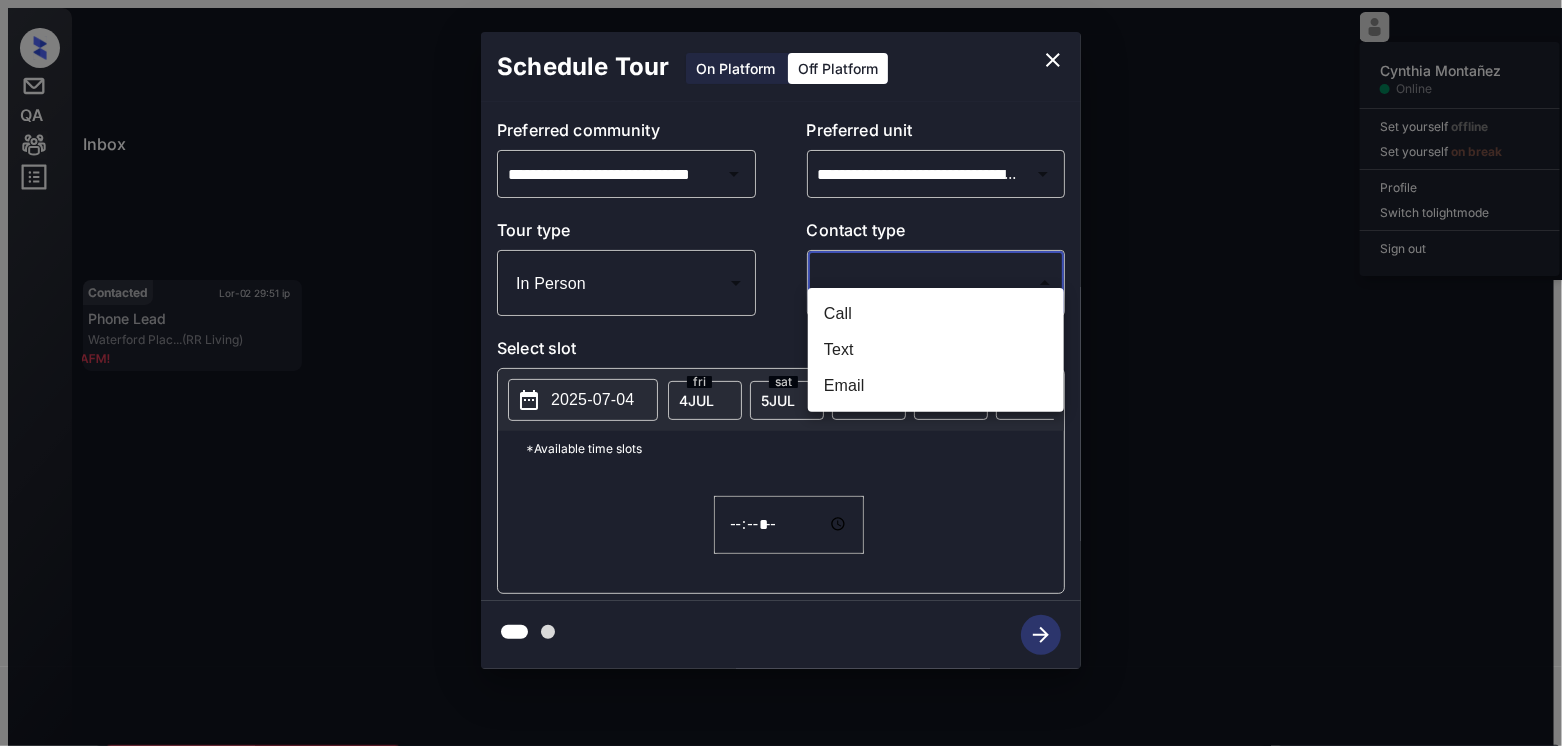 click on "Text" at bounding box center (936, 350) 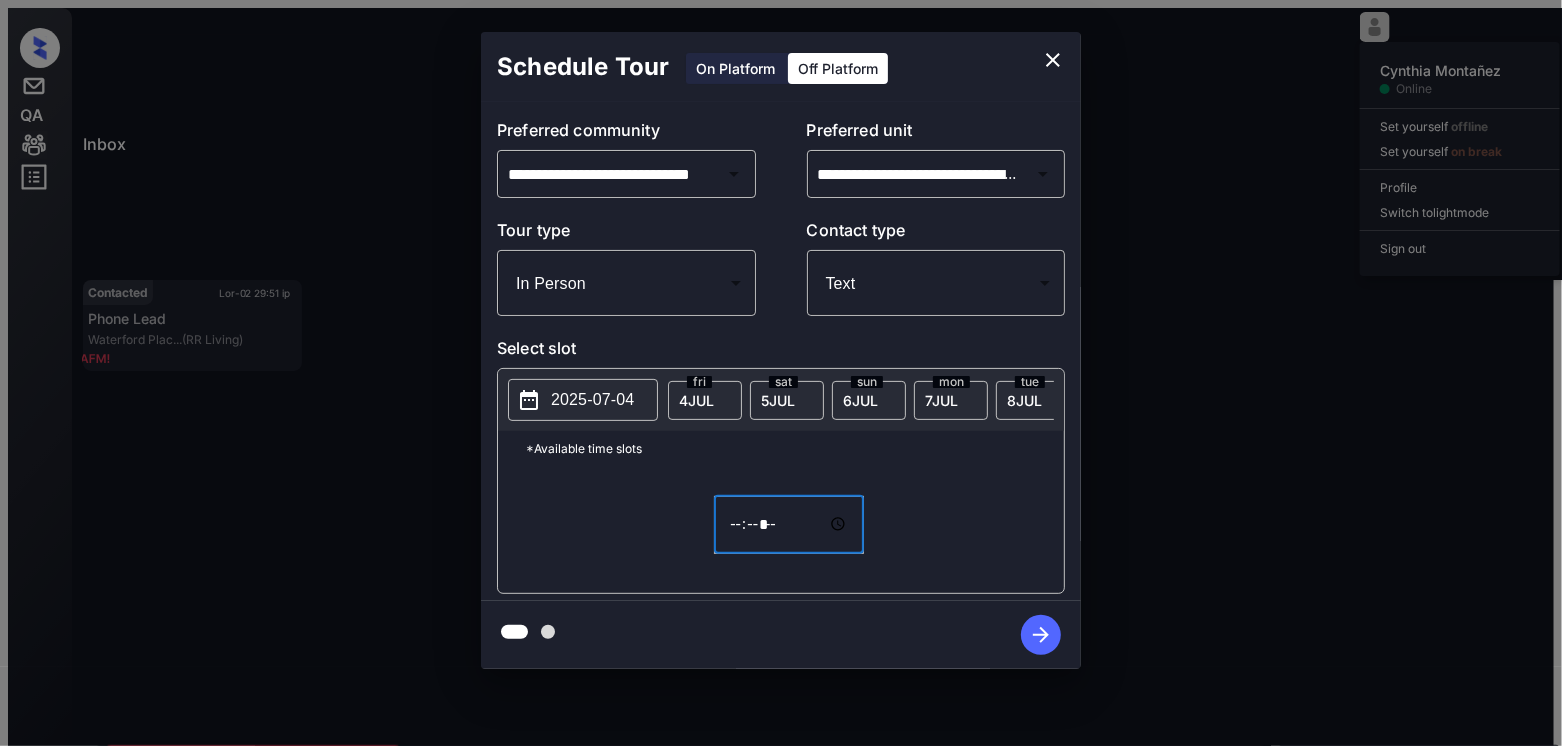 click on "*****" at bounding box center [789, 525] 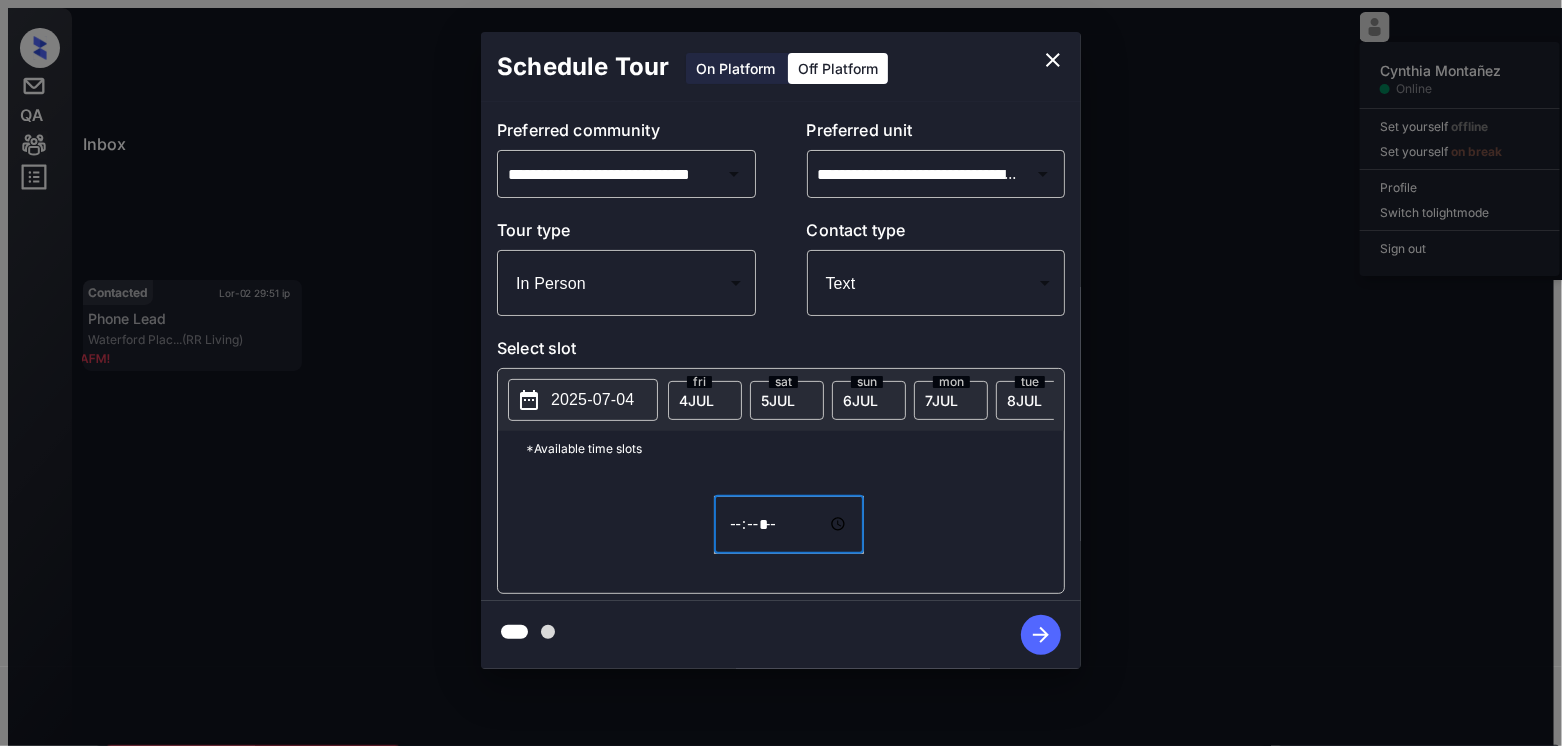 type on "*****" 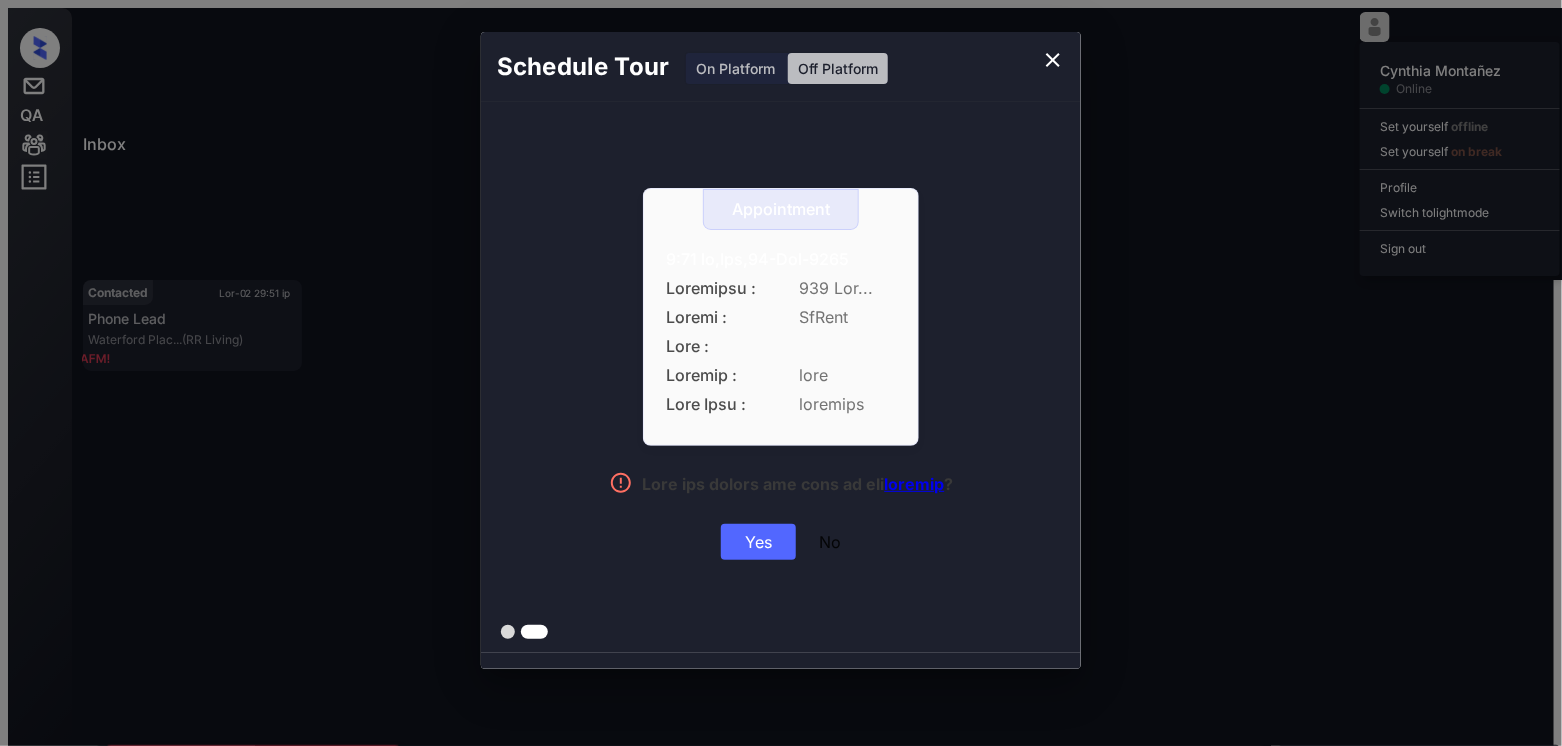click on "Yes" at bounding box center [758, 542] 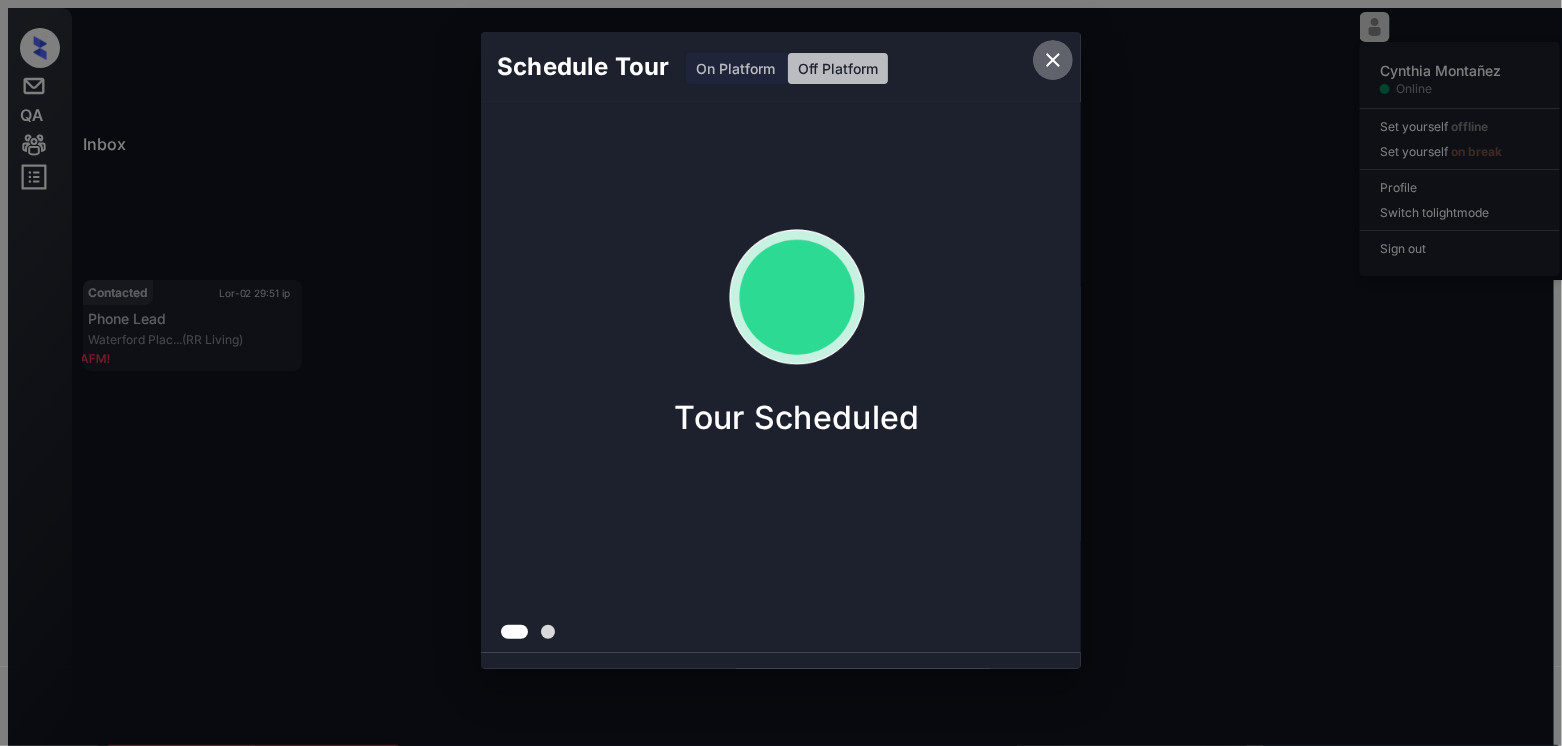 click at bounding box center (1053, 60) 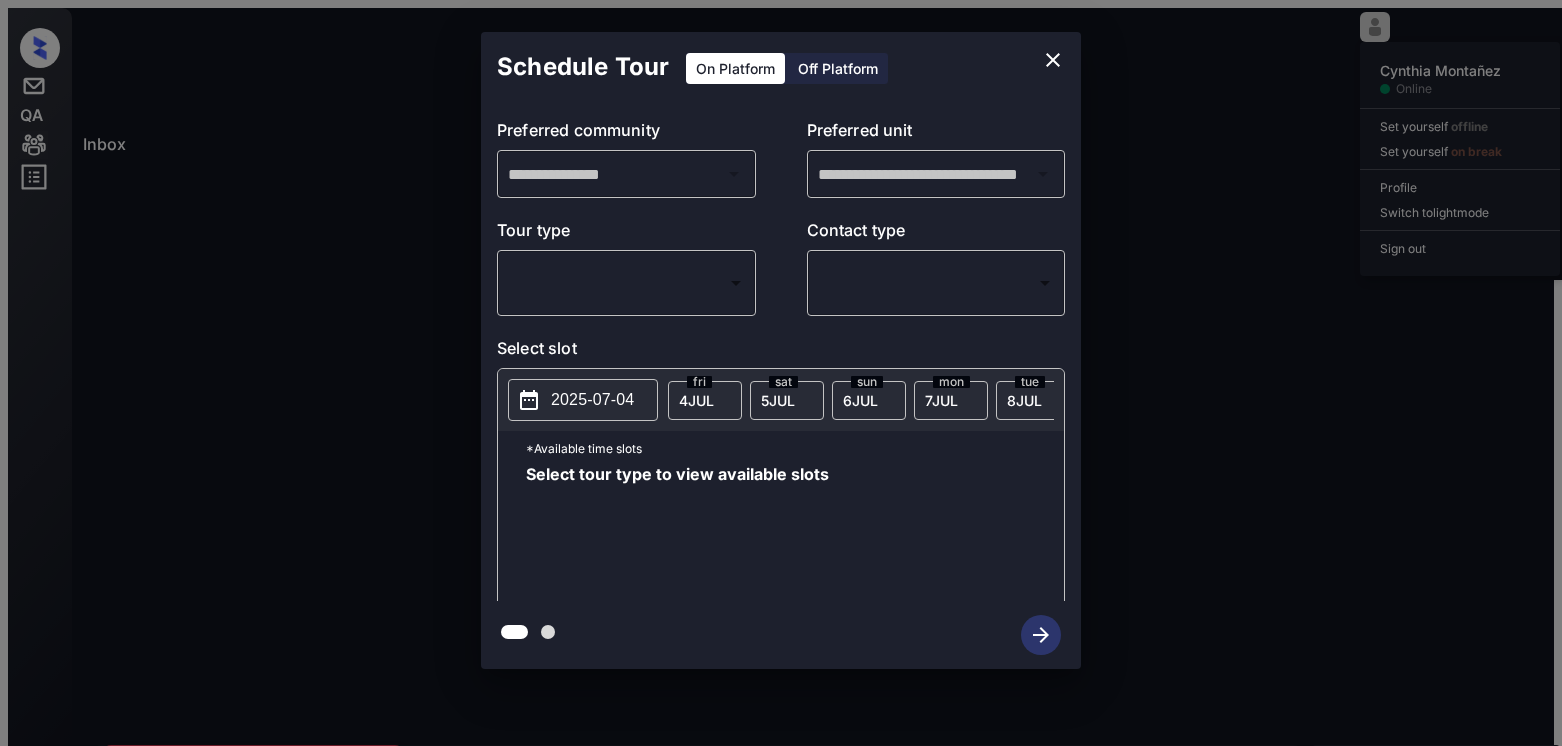 scroll, scrollTop: 0, scrollLeft: 0, axis: both 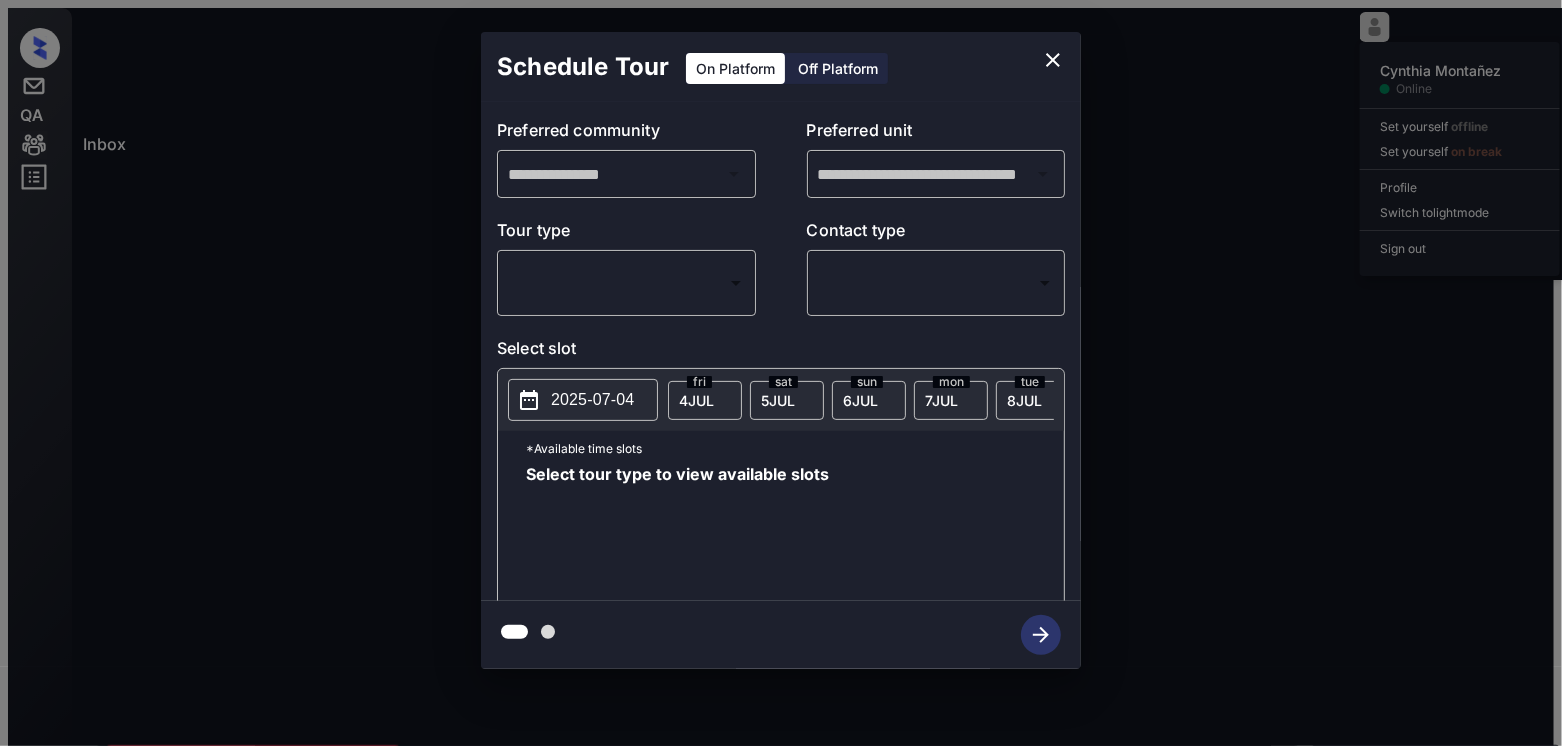 click on "Inbox [FIRST] [LAST] Online Set yourself   offline Set yourself   on break Profile Switch to  light  mode Sign out Contacted [MONTH]-[DAY] [TIME] [AM/PM]   [FIRST] [LAST]... [APARTMENT_NAME]...  (Fairfield) Contacted [MONTH]-[DAY] [TIME] [AM/PM]   [LAST] [LAST]... [NUMBER] [STREET],...  (SfRent) Contacted Lost Lead Sentiment: Angry Upon sliding the acknowledgement:  Lead will move to lost stage. * ​ SMS and call option will be set to opt out. AFM will be turned off for the lead. [FIRST] New Message [FIRST] Notes Note: https://conversation.getzuma.com/68646a0296cdef32e8f79eb6 - Paste this link into your browser to view [FIRST]’s conversation with the prospect [MONTH] [DAY], [YEAR] [TIME] [AM/PM]  Sync'd w  yardi K New Message Zuma Lead transferred to leasing agent: [FIRST] [MONTH] [DAY], [YEAR] [TIME] [AM/PM]  Sync'd w  yardi Z New Message Agent Lead created via leadPoller in Inbound stage. [MONTH] [DAY], [YEAR] [TIME] [AM/PM] A New Message Agent AFM Request sent to [FIRST]. [MONTH] [DAY], [YEAR] [TIME] [AM/PM] A New Message Agent Notes Note: [MONTH] [DAY], [YEAR] [TIME] [AM/PM] A New Message [FIRST]    Sync'd w" at bounding box center [781, 381] 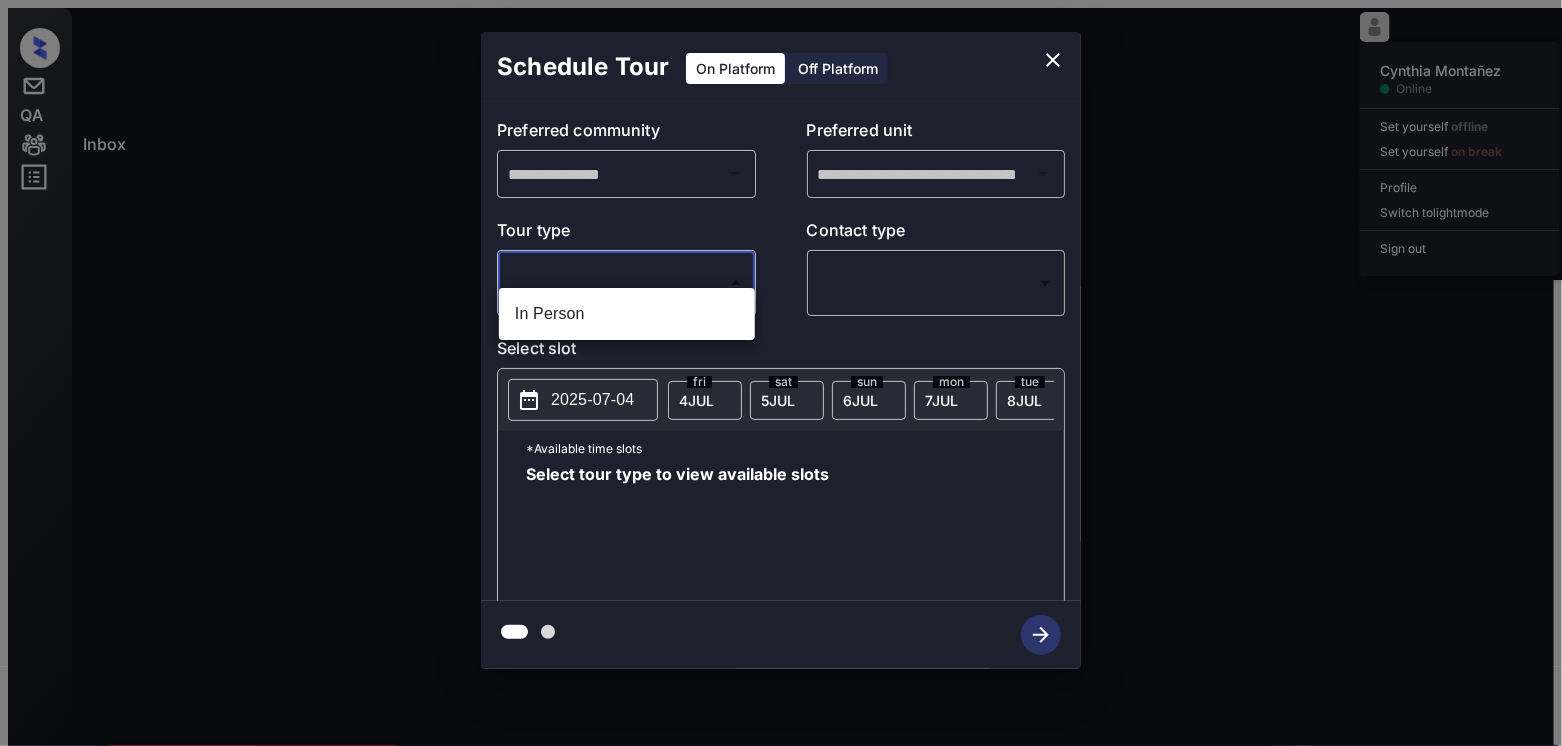 click on "In Person" at bounding box center (627, 314) 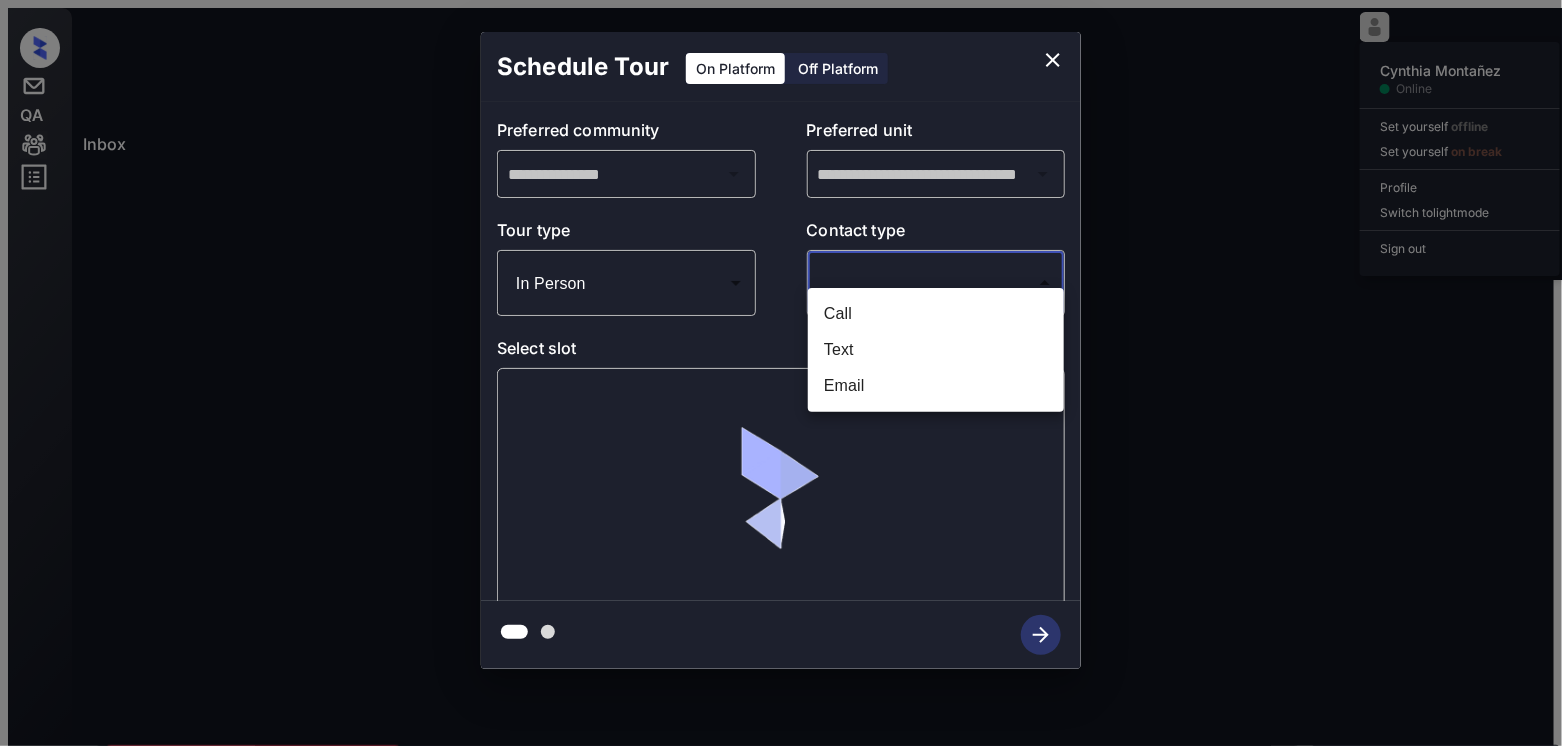 click on "Inbox [FIRST] [LAST] Online Set yourself   offline Set yourself   on break Profile Switch to  light  mode Sign out Contacted [MONTH]-[DAY] [TIME] [AM/PM]   [FIRST] [LAST]... [APARTMENT_NAME]...  (Fairfield) Contacted [MONTH]-[DAY] [TIME] [AM/PM]   [LAST] [LAST]... [NUMBER] [STREET],...  (SfRent) Contacted Lost Lead Sentiment: Angry Upon sliding the acknowledgement:  Lead will move to lost stage. * ​ SMS and call option will be set to opt out. AFM will be turned off for the lead. [FIRST] New Message [FIRST] Notes Note: https://conversation.getzuma.com/68646a0296cdef32e8f79eb6 - Paste this link into your browser to view [FIRST]’s conversation with the prospect [MONTH] [DAY], [YEAR] [TIME] [AM/PM]  Sync'd w  yardi K New Message Zuma Lead transferred to leasing agent: [FIRST] [MONTH] [DAY], [YEAR] [TIME] [AM/PM]  Sync'd w  yardi Z New Message Agent Lead created via leadPoller in Inbound stage. [MONTH] [DAY], [YEAR] [TIME] [AM/PM] A New Message Agent AFM Request sent to [FIRST]. [MONTH] [DAY], [YEAR] [TIME] [AM/PM] A New Message Agent Notes Note: [MONTH] [DAY], [YEAR] [TIME] [AM/PM] A New Message [FIRST]    Sync'd w" at bounding box center (781, 381) 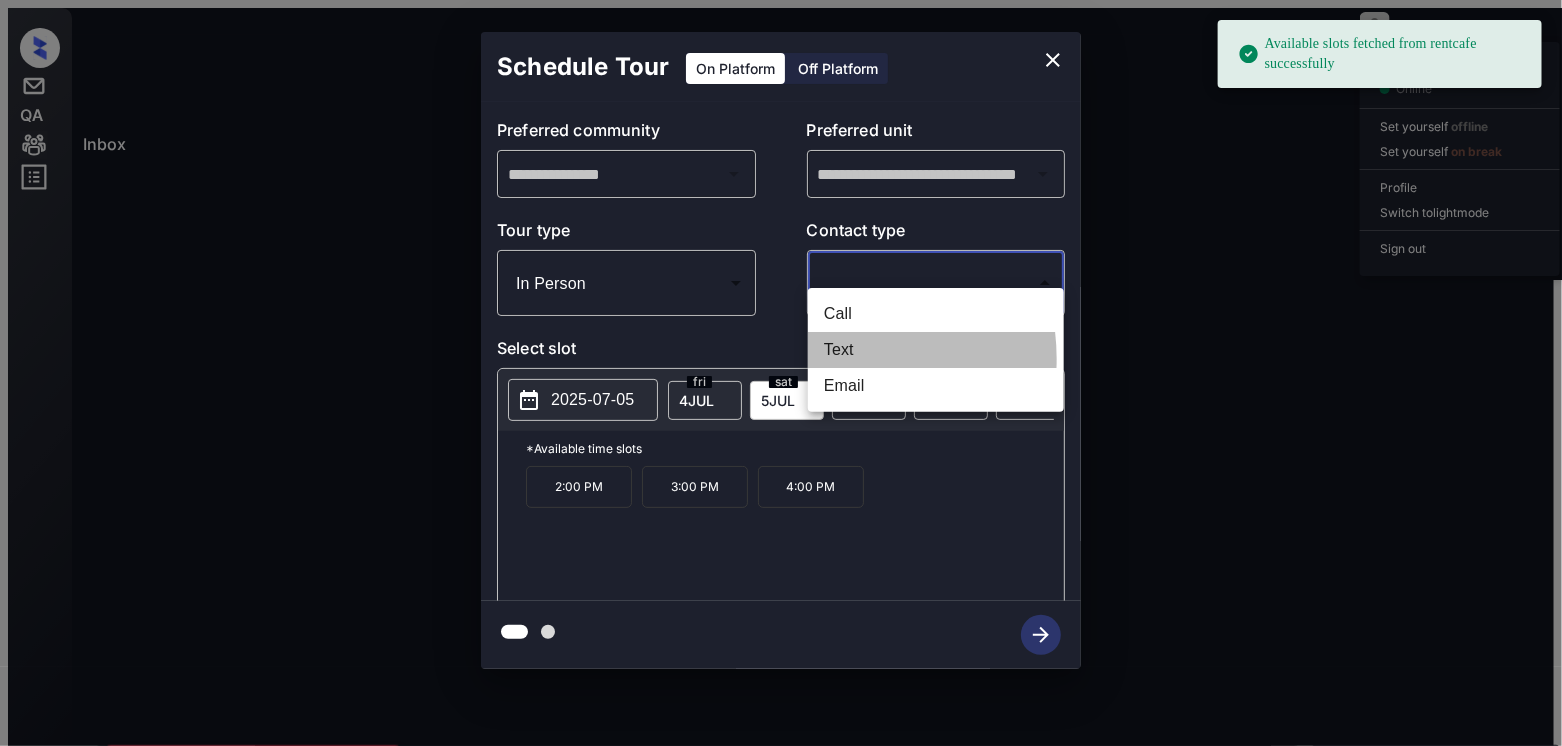click on "Text" at bounding box center (936, 350) 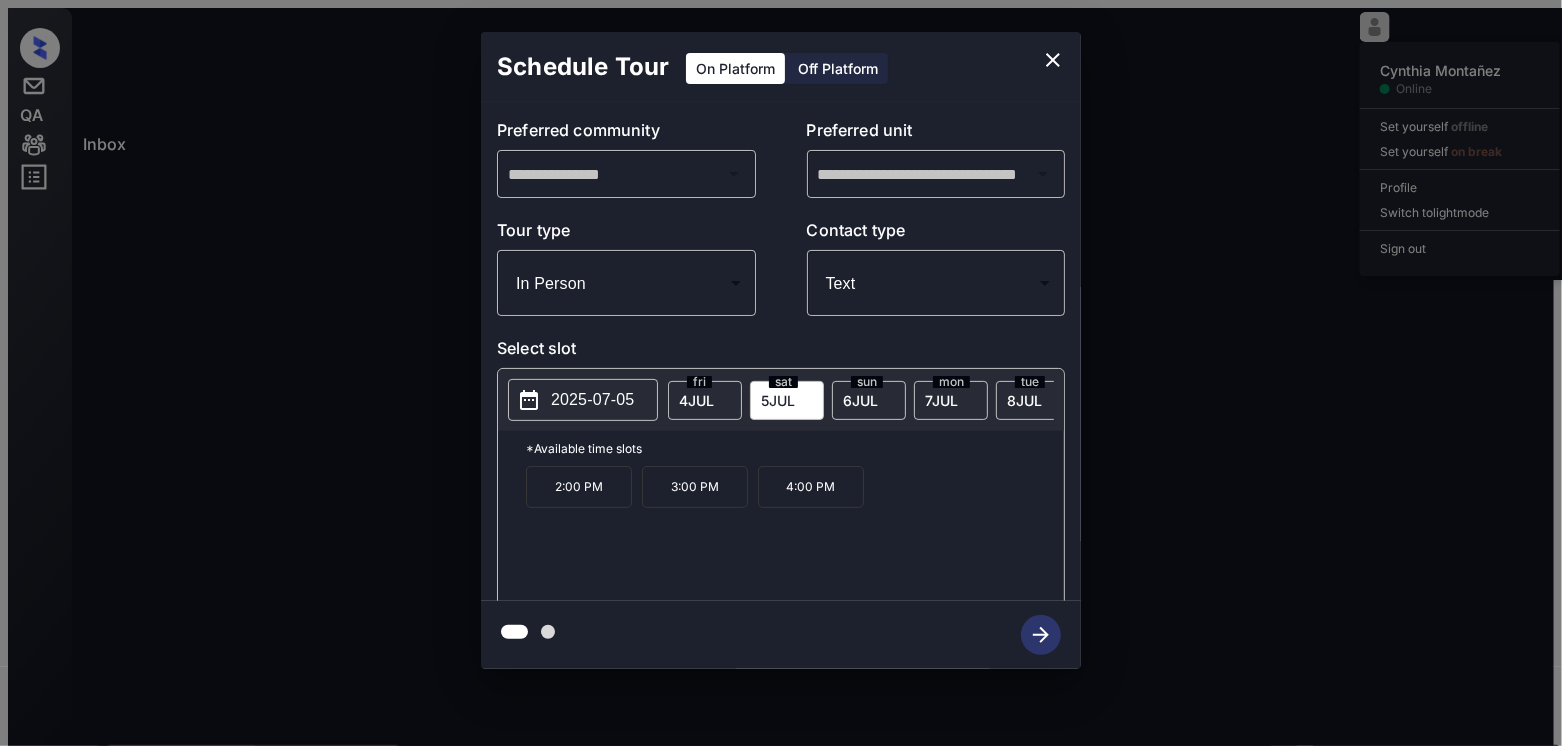 click at bounding box center [1053, 60] 